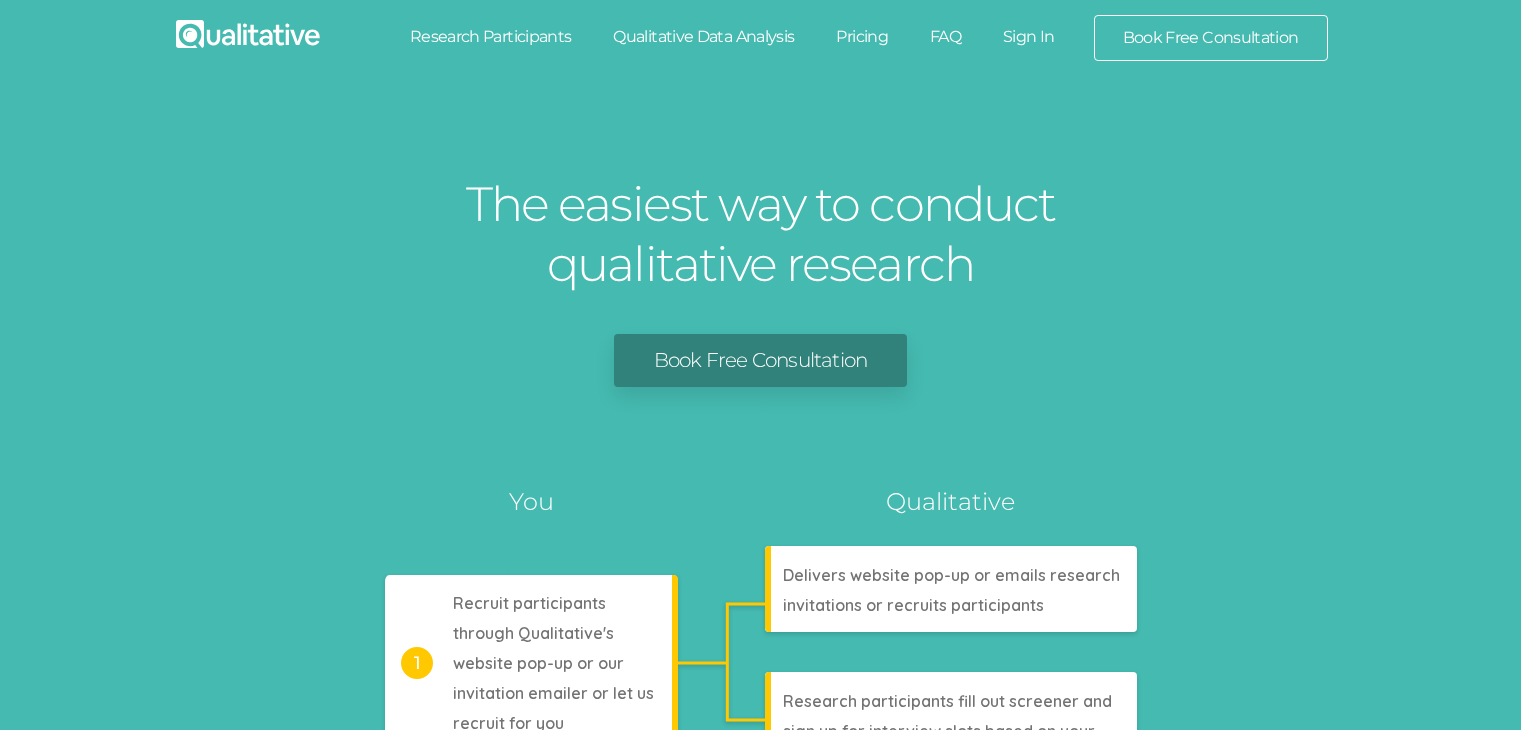 scroll, scrollTop: 0, scrollLeft: 0, axis: both 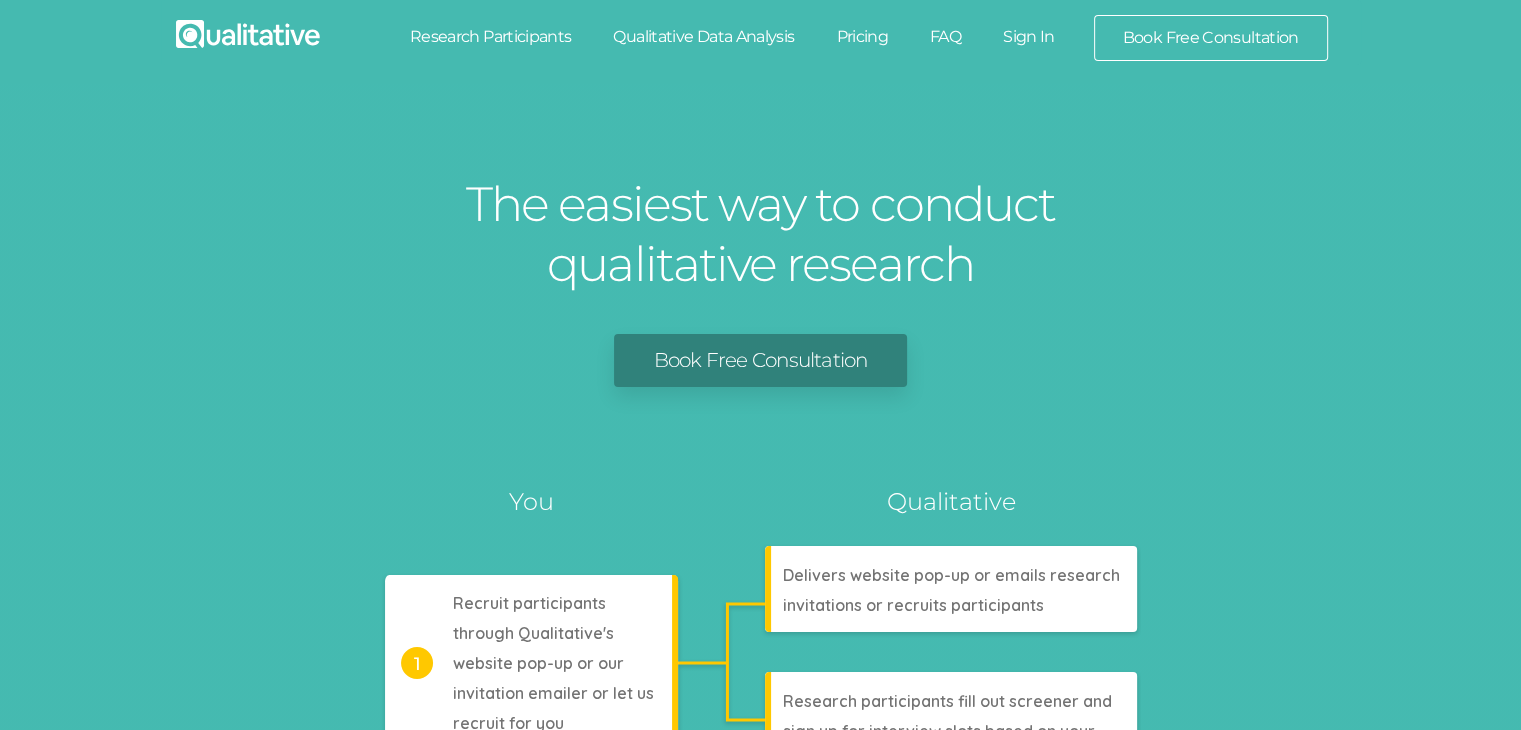 click on "Sign In" at bounding box center [1029, 37] 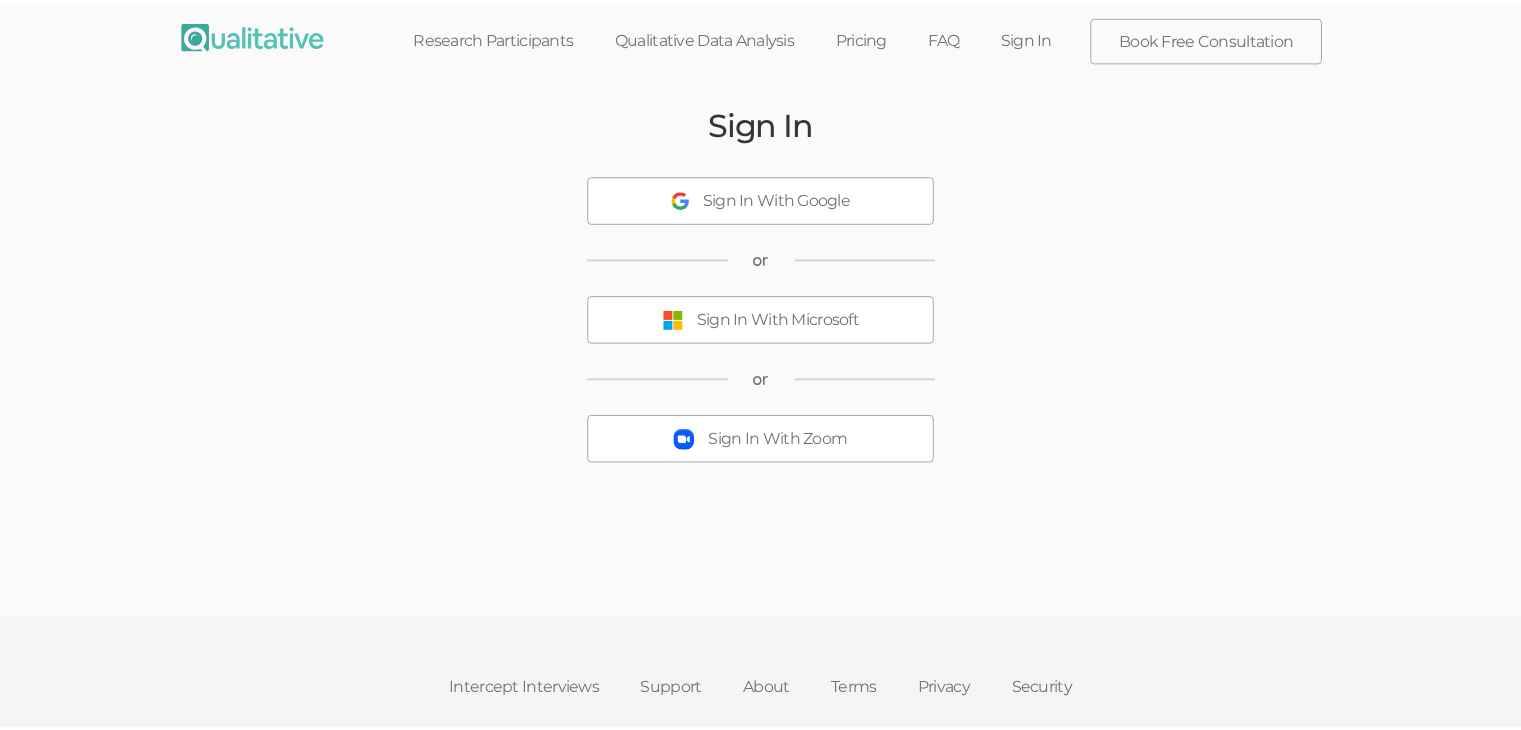 scroll, scrollTop: 0, scrollLeft: 0, axis: both 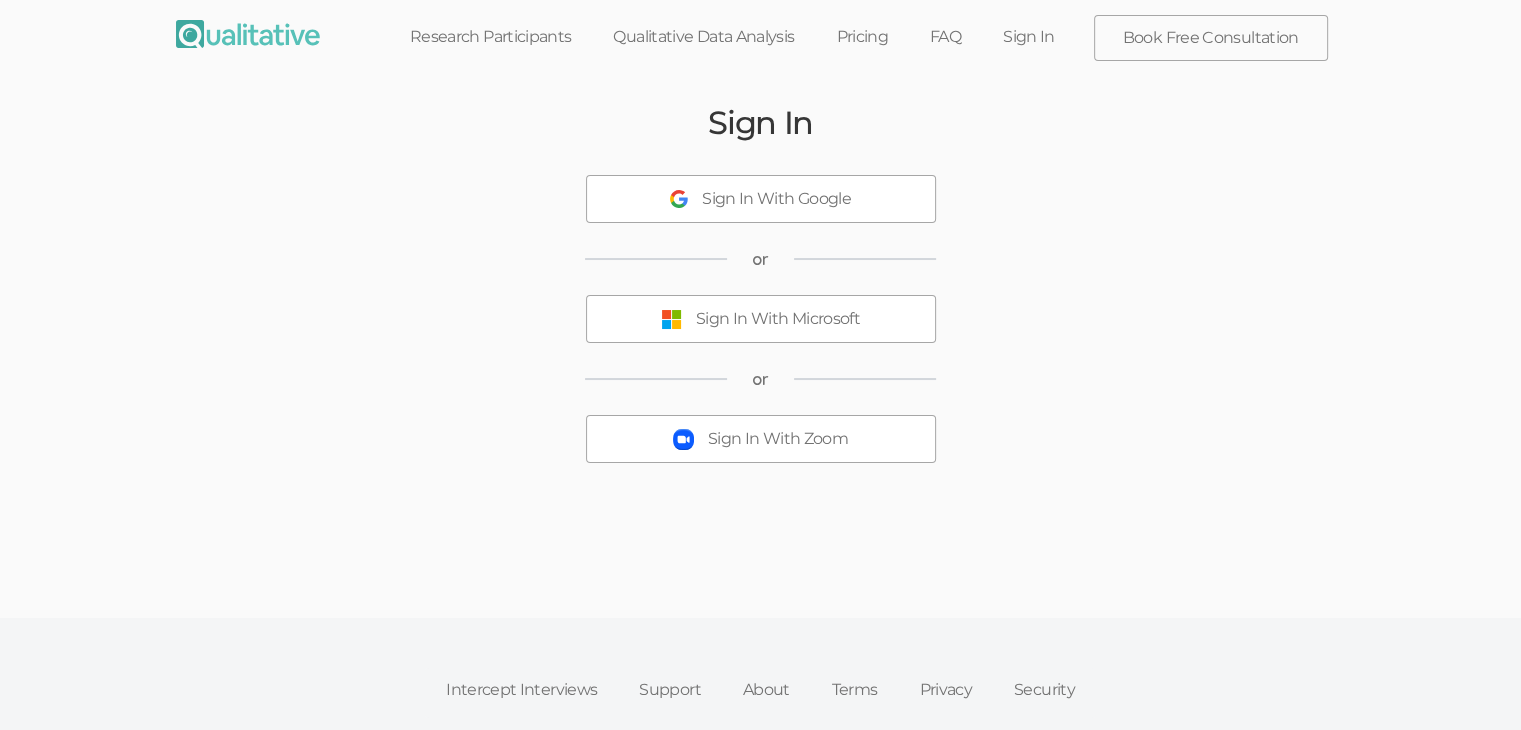 click on "Sign In With Zoom" at bounding box center [761, 439] 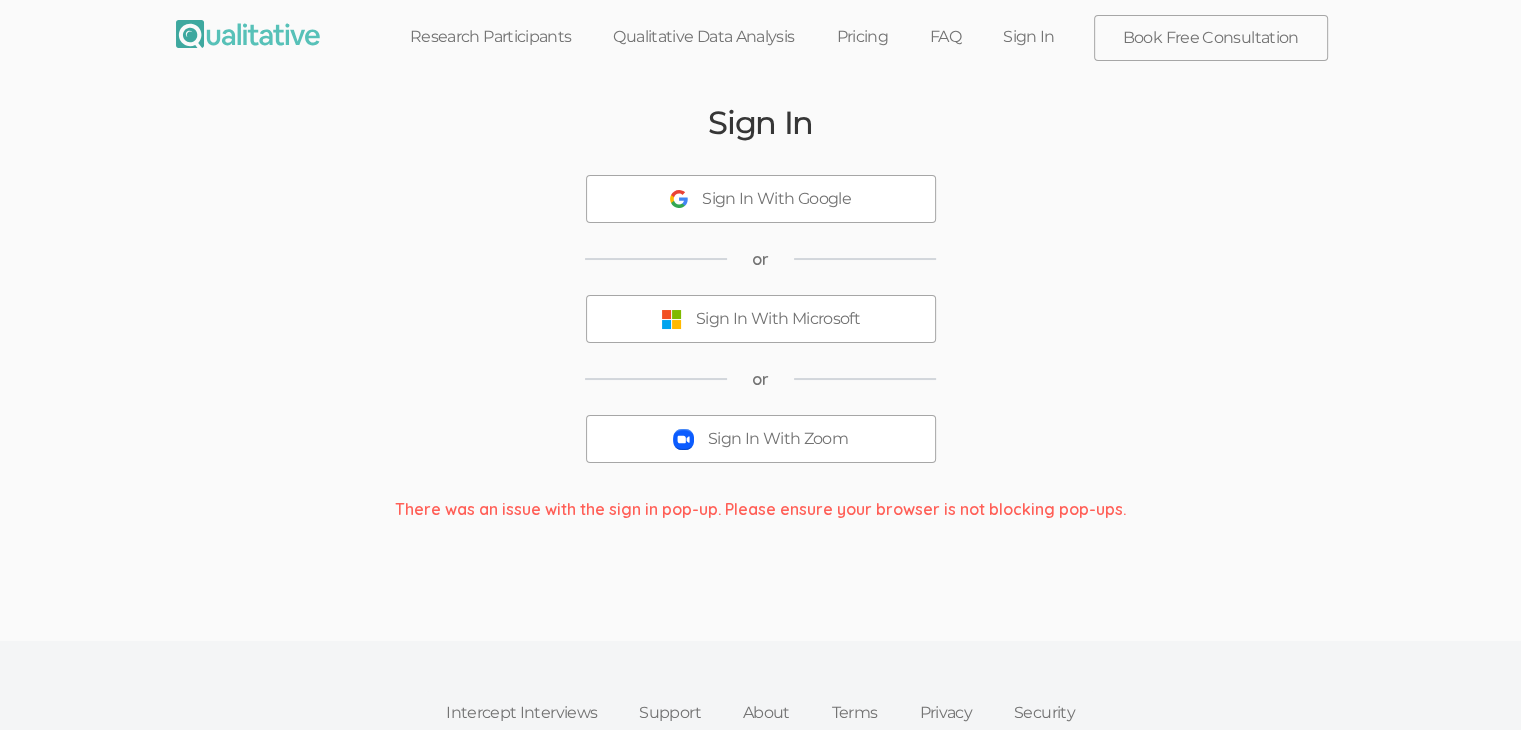 click on "Sign In With Zoom" at bounding box center [761, 439] 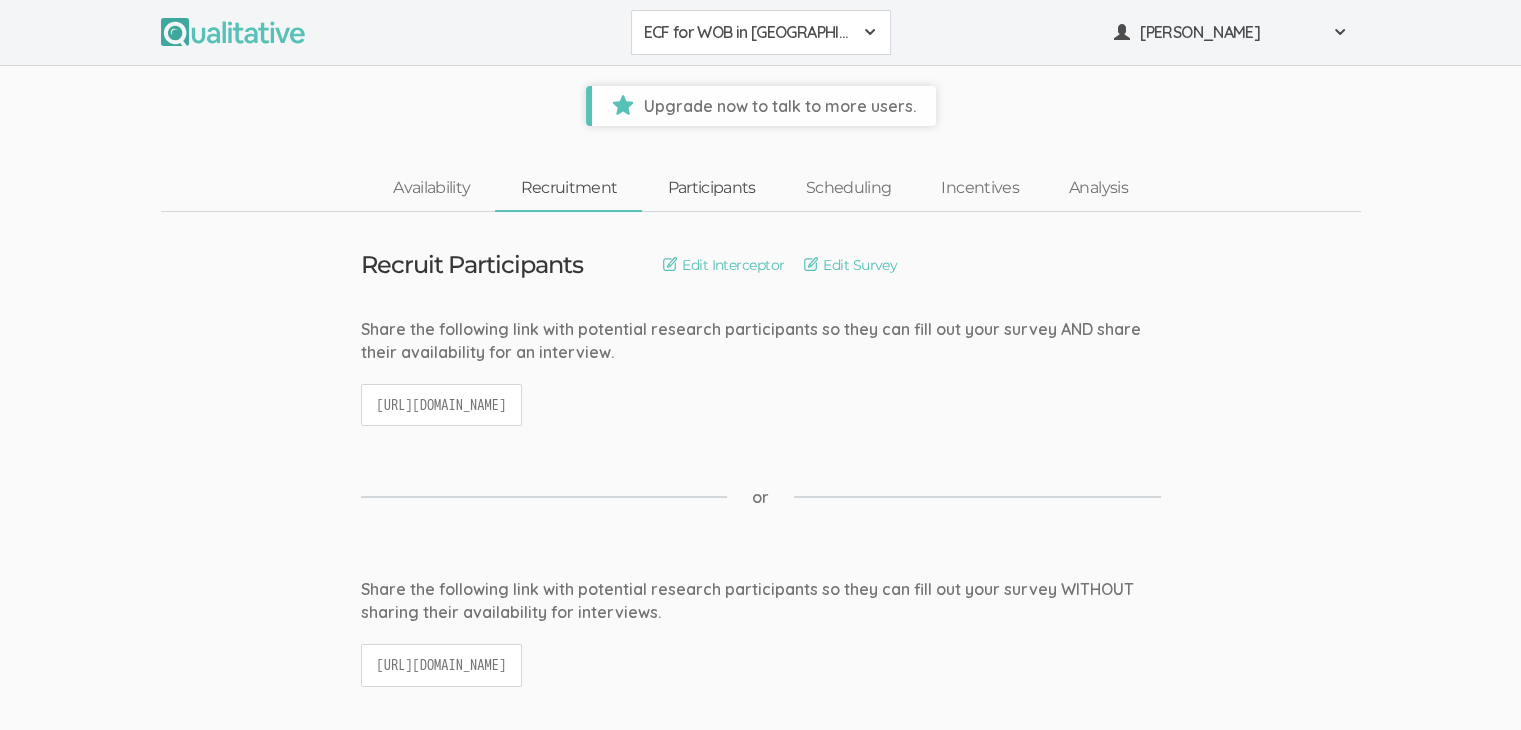 click on "Participants" at bounding box center (711, 188) 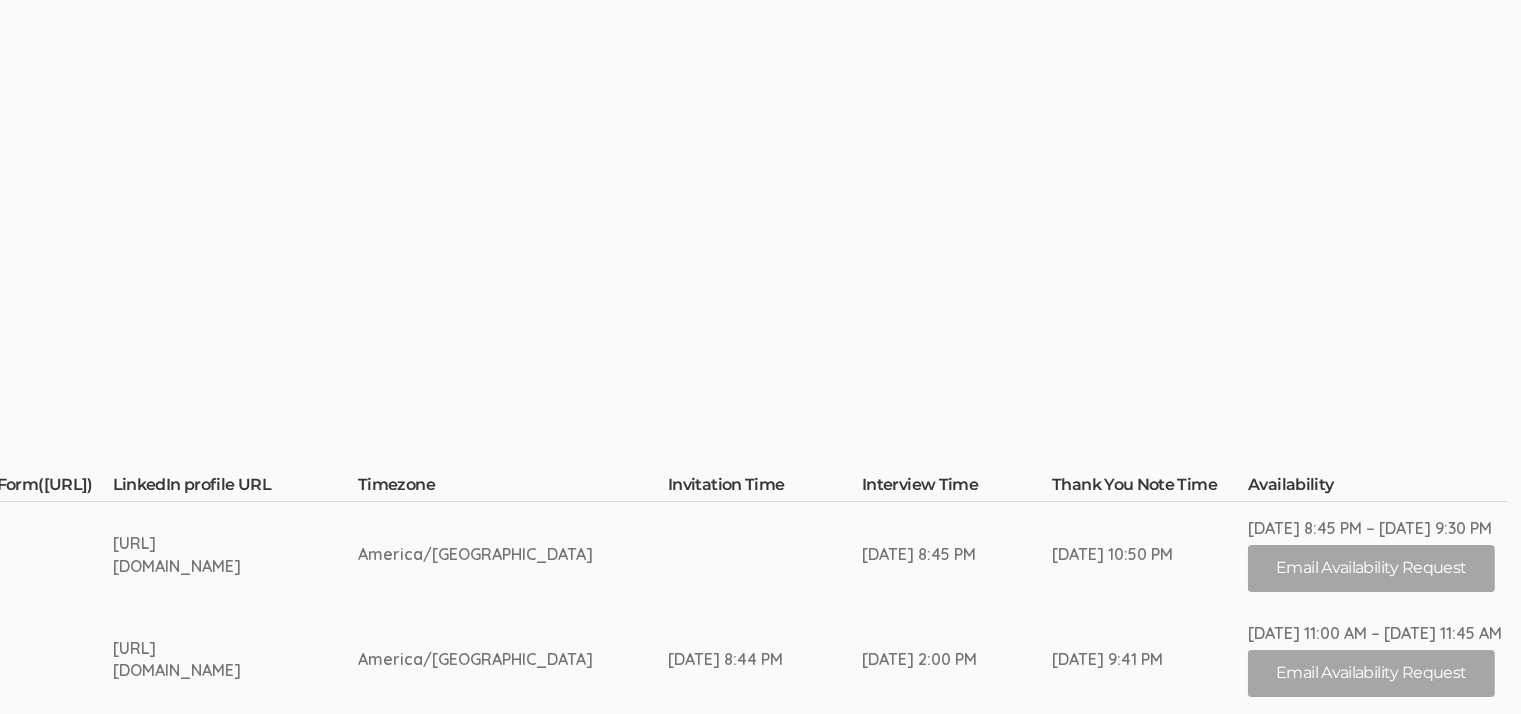 scroll, scrollTop: 0, scrollLeft: 4336, axis: horizontal 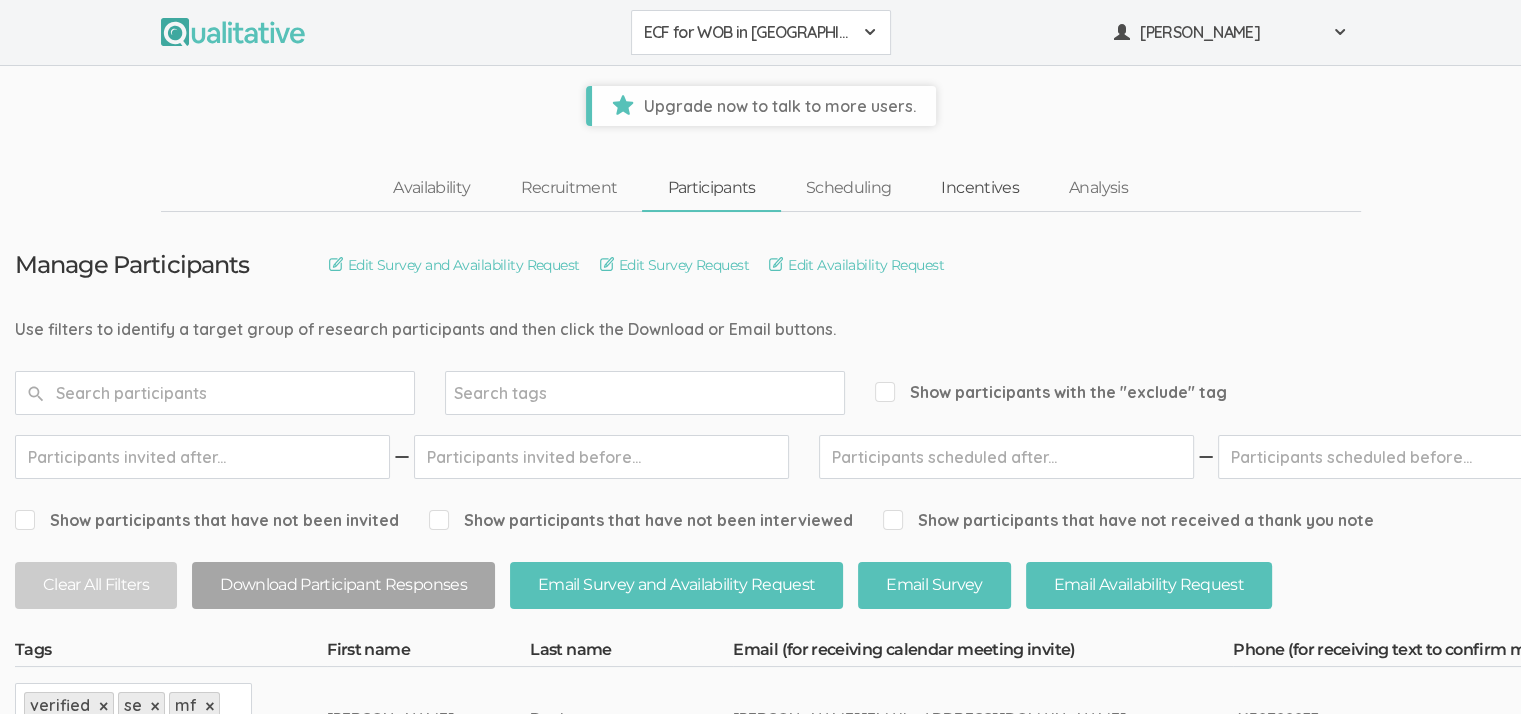 click on "Incentives" at bounding box center [980, 188] 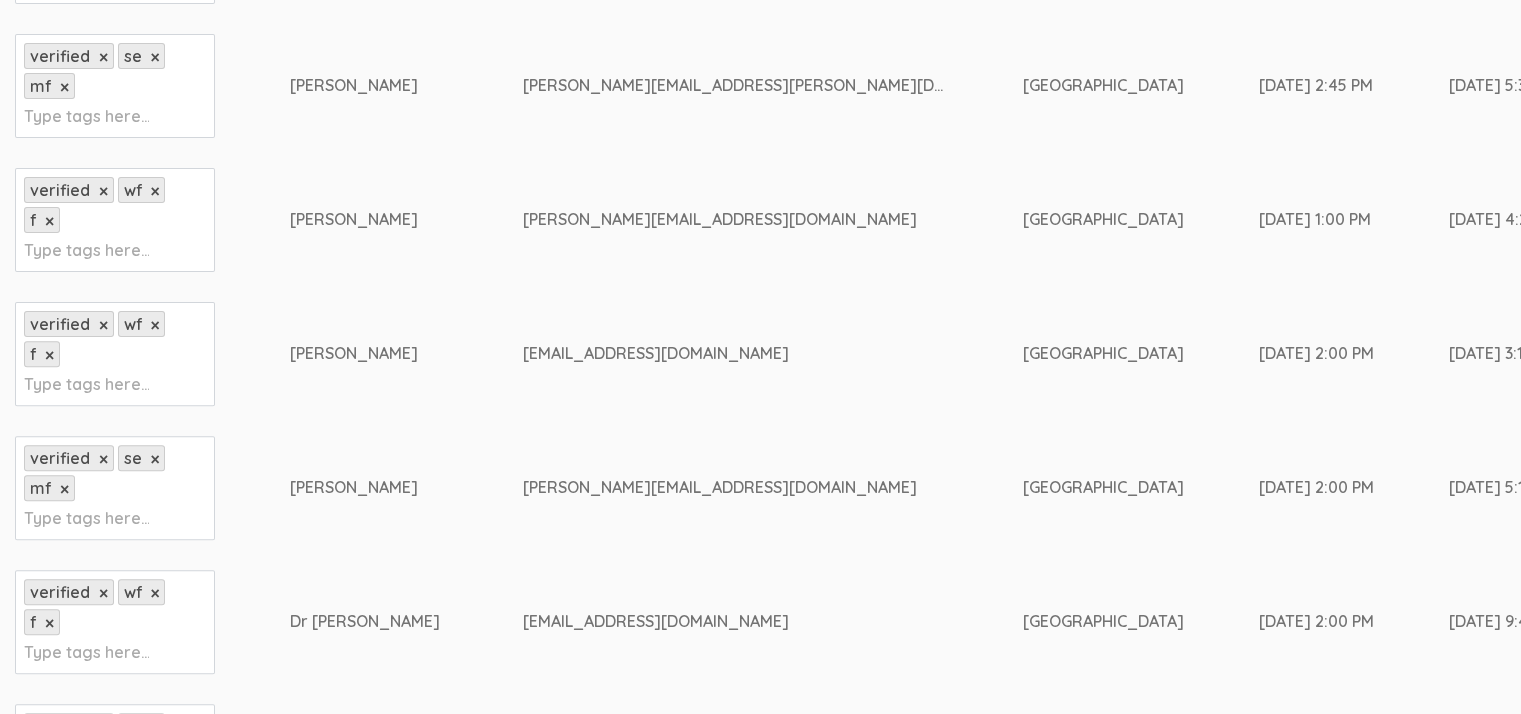 scroll, scrollTop: 616, scrollLeft: 0, axis: vertical 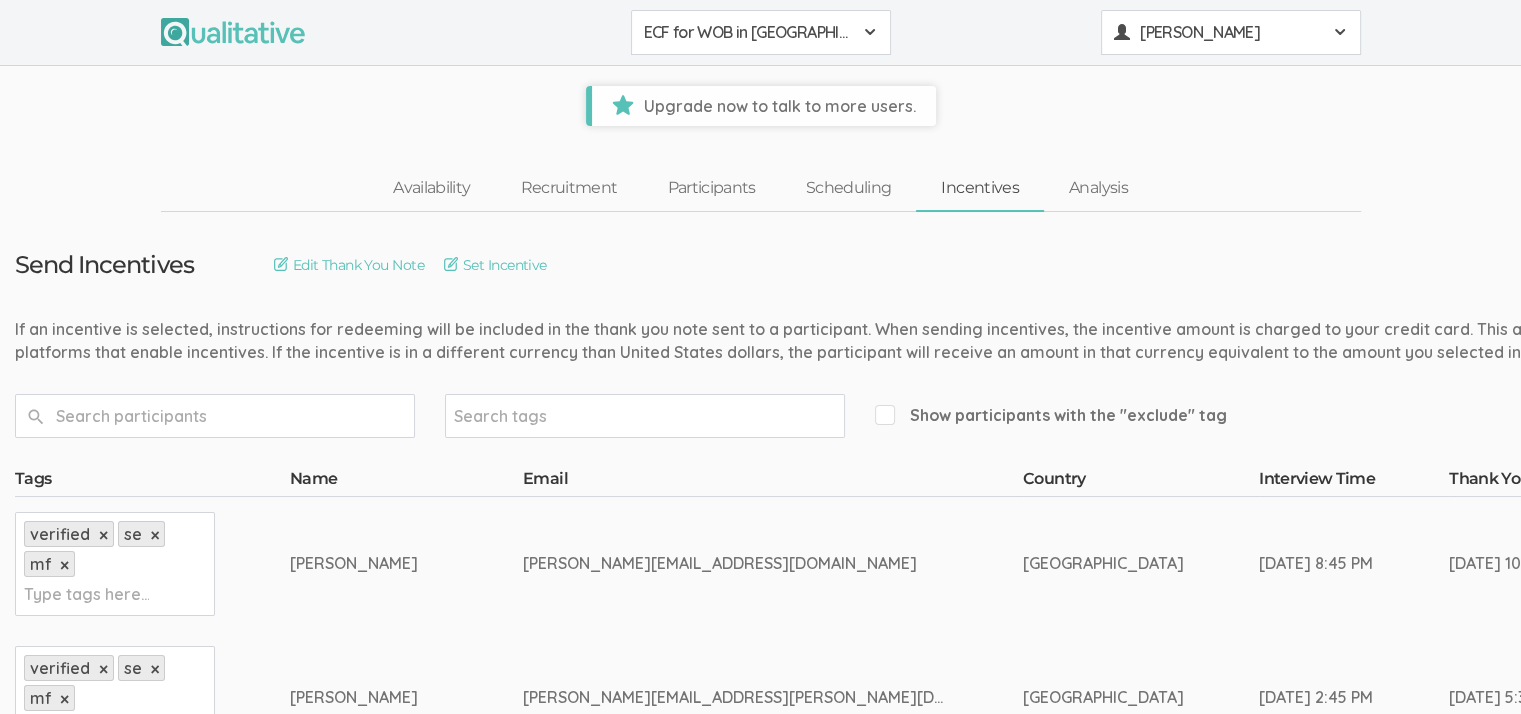 click on "Rasha Swify" at bounding box center [1230, 32] 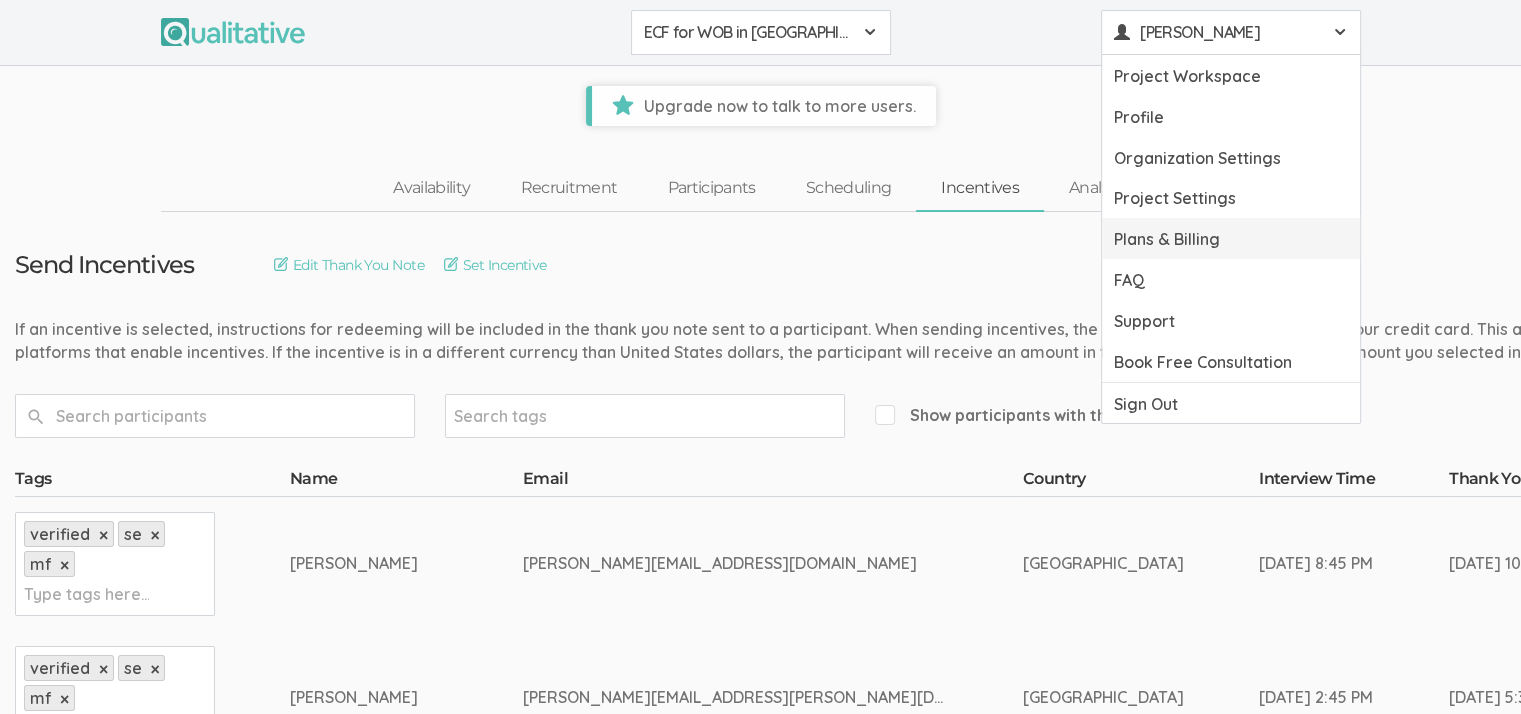 click on "Plans & Billing" at bounding box center (1231, 238) 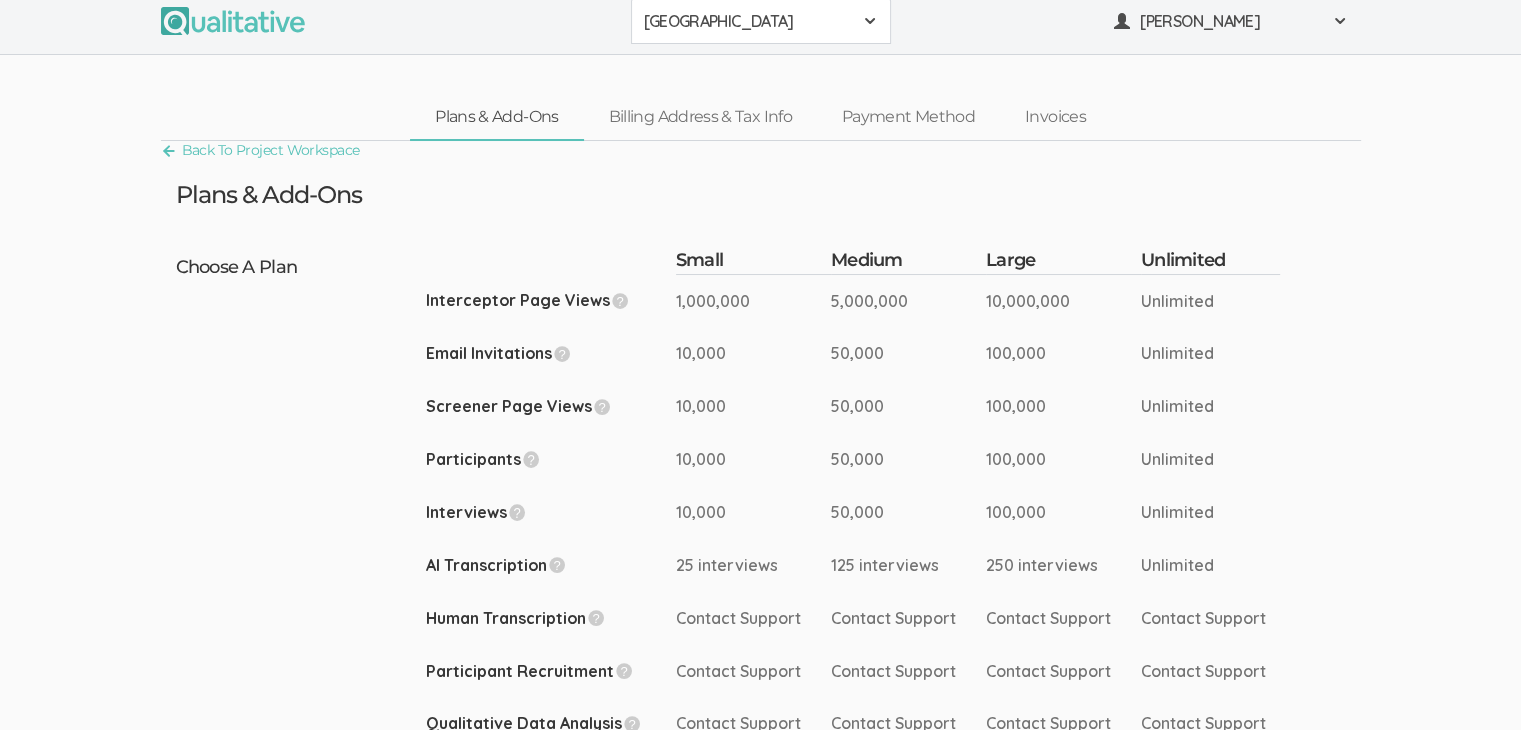 scroll, scrollTop: 0, scrollLeft: 0, axis: both 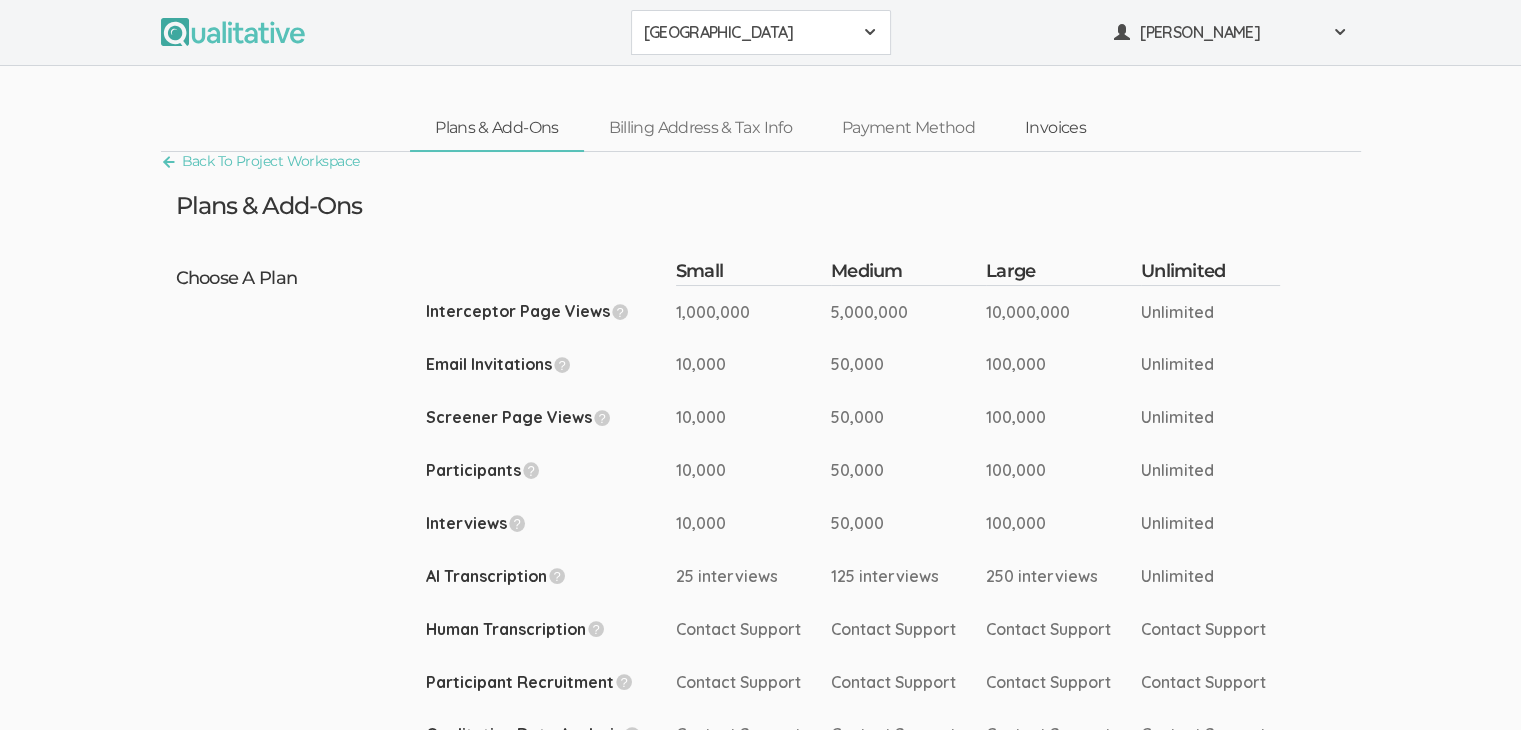 click on "Invoices" at bounding box center (1055, 128) 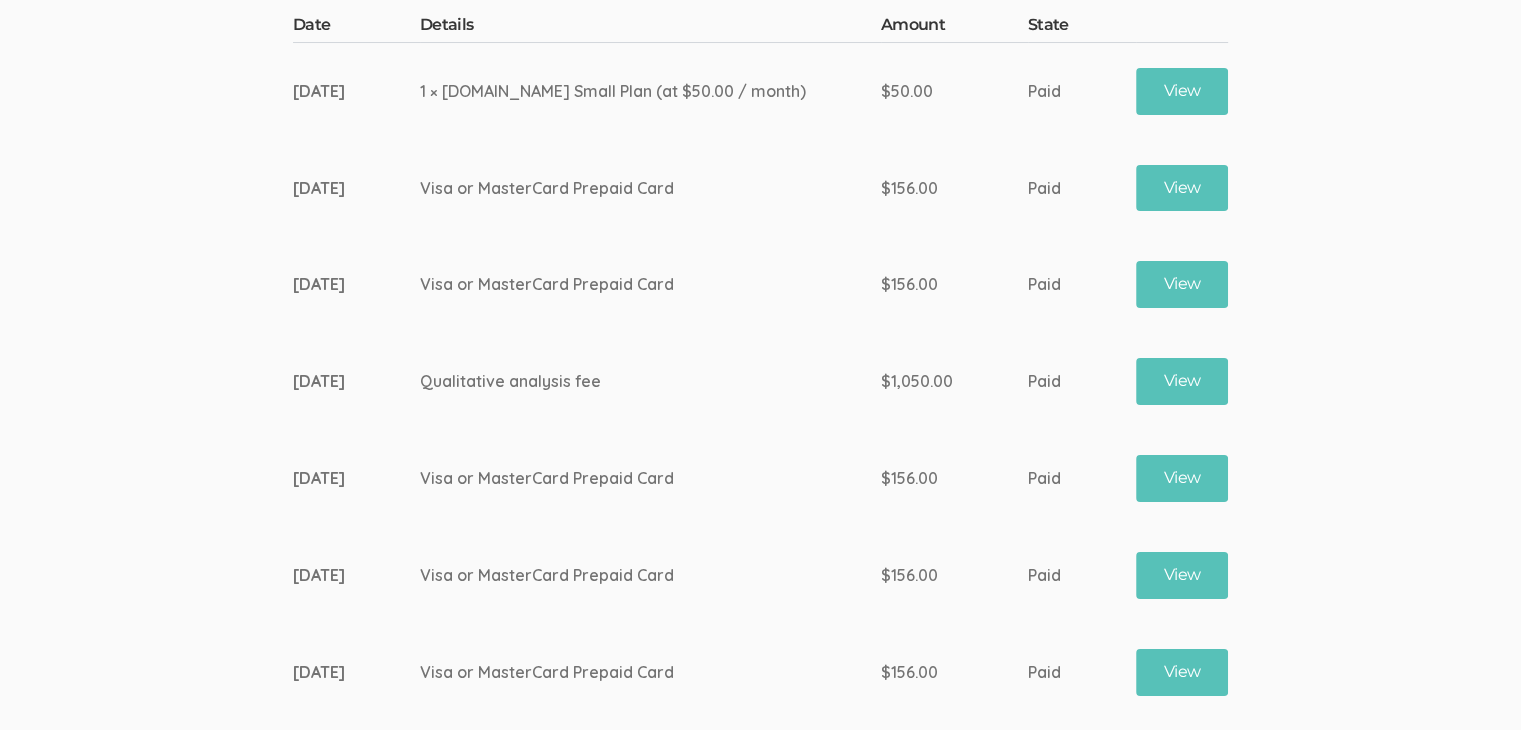 scroll, scrollTop: 0, scrollLeft: 0, axis: both 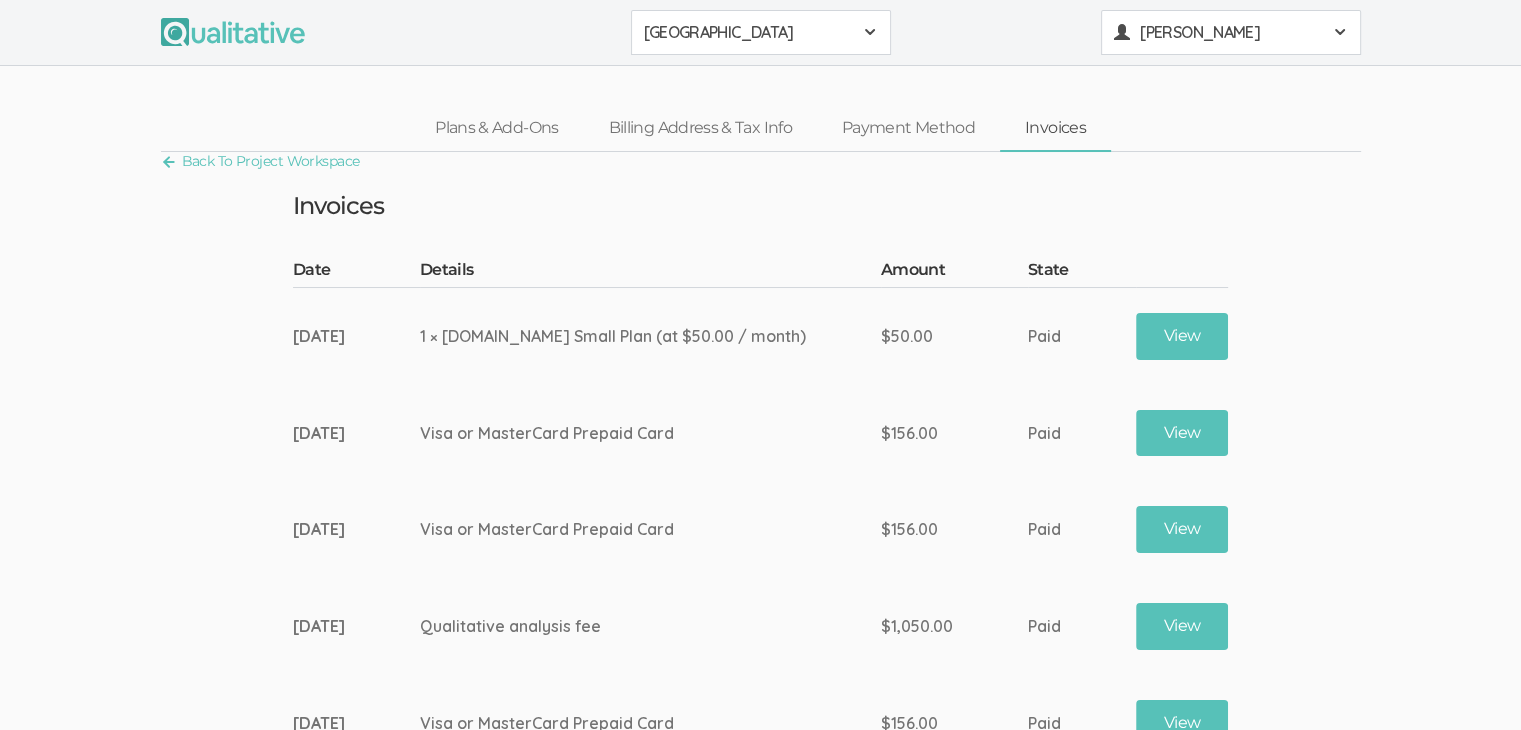 click at bounding box center (1340, 32) 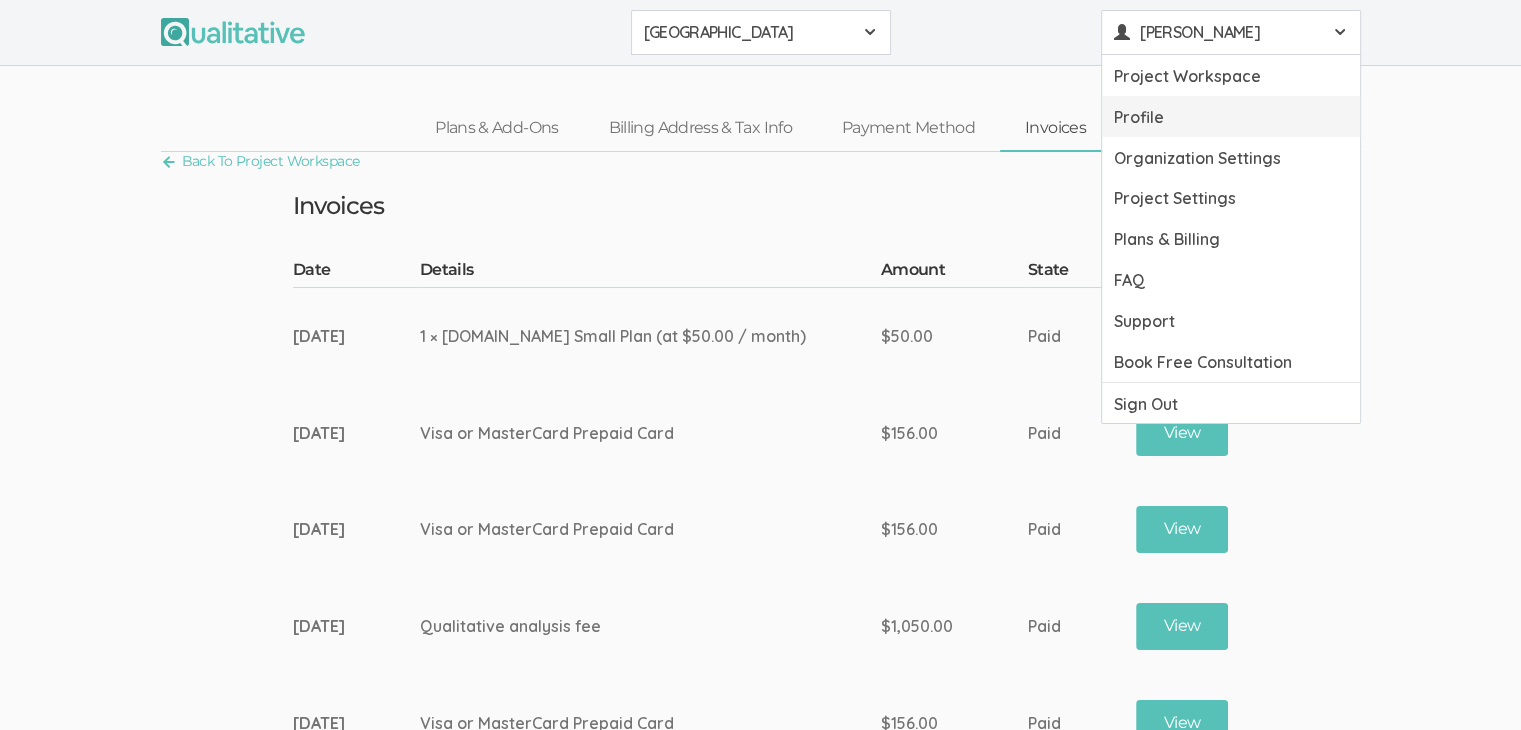 click on "Profile" at bounding box center (1231, 116) 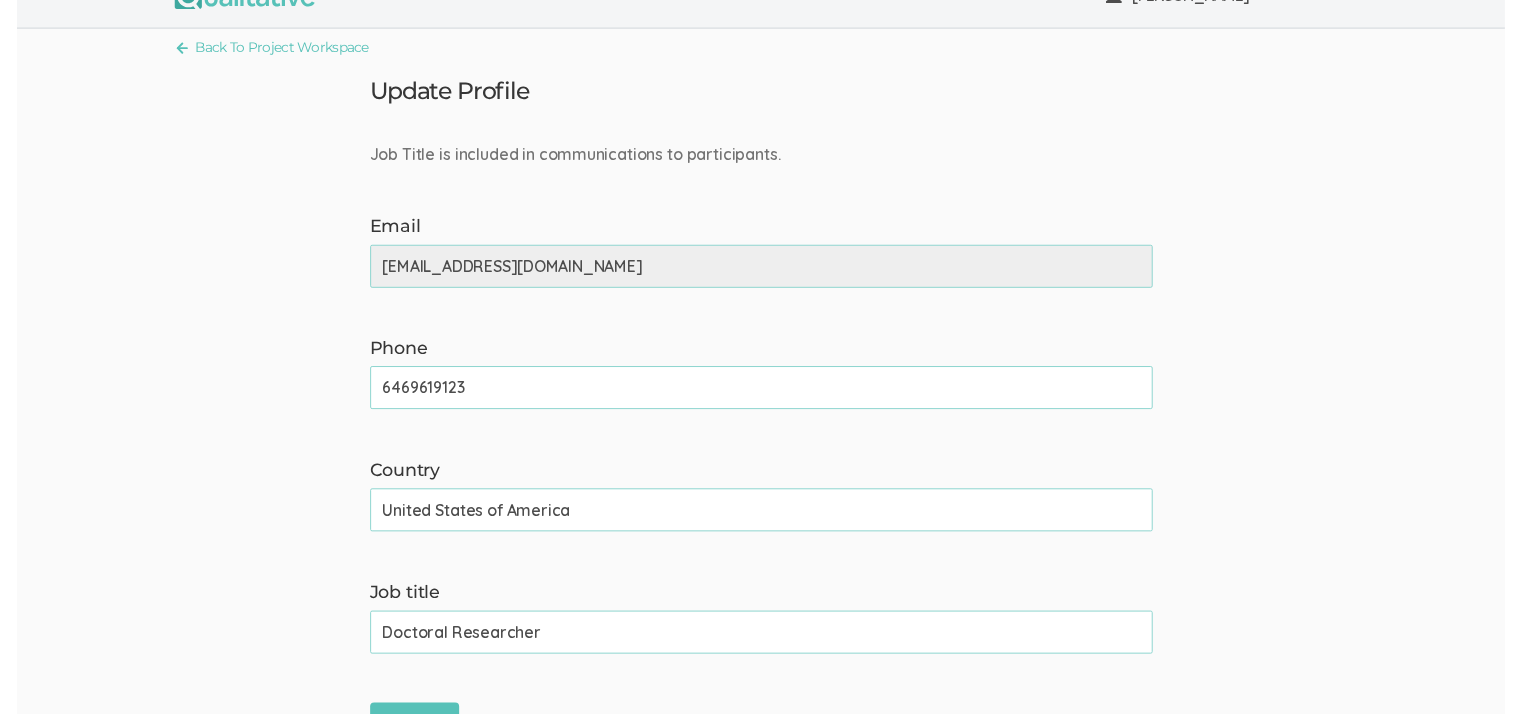 scroll, scrollTop: 0, scrollLeft: 0, axis: both 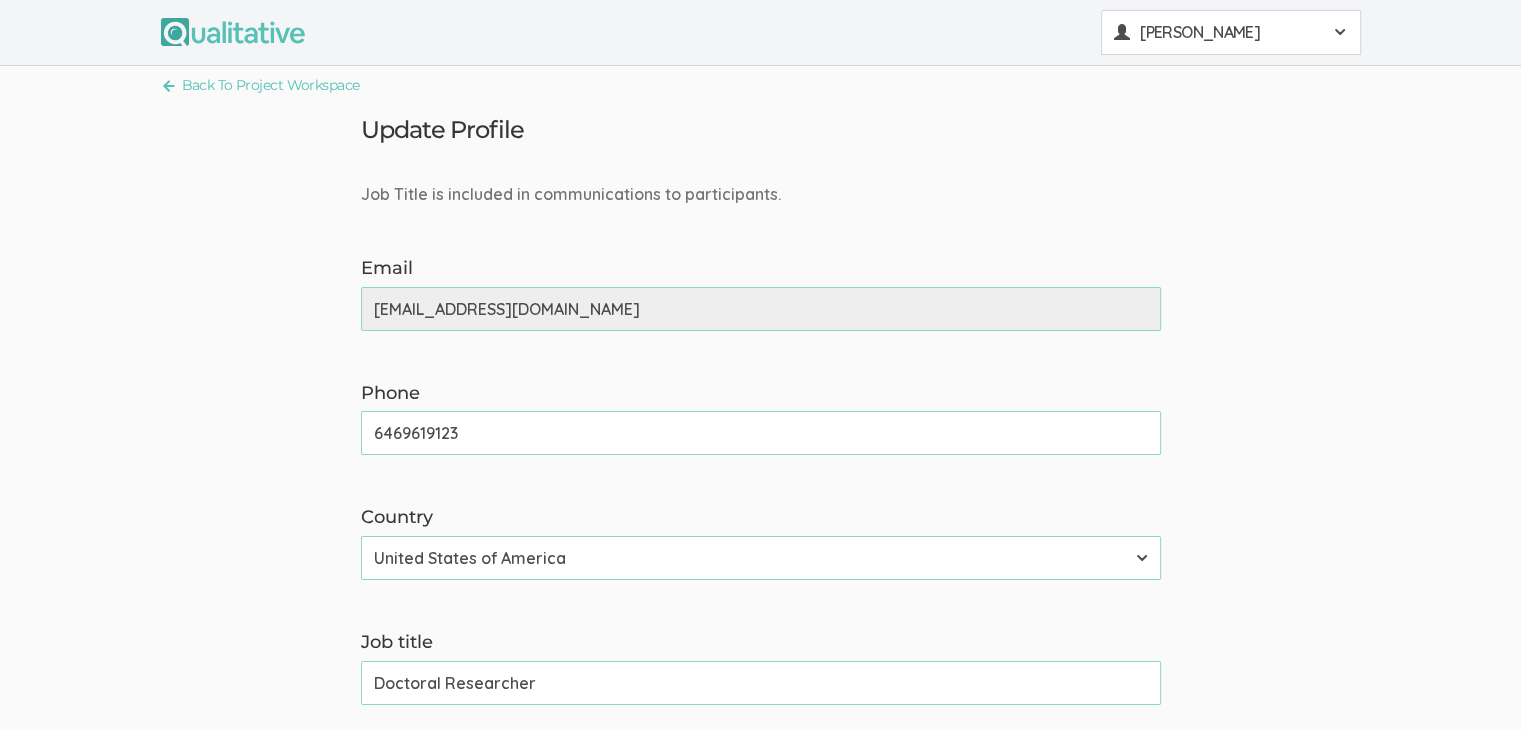 click on "Rasha Swify" at bounding box center (1230, 32) 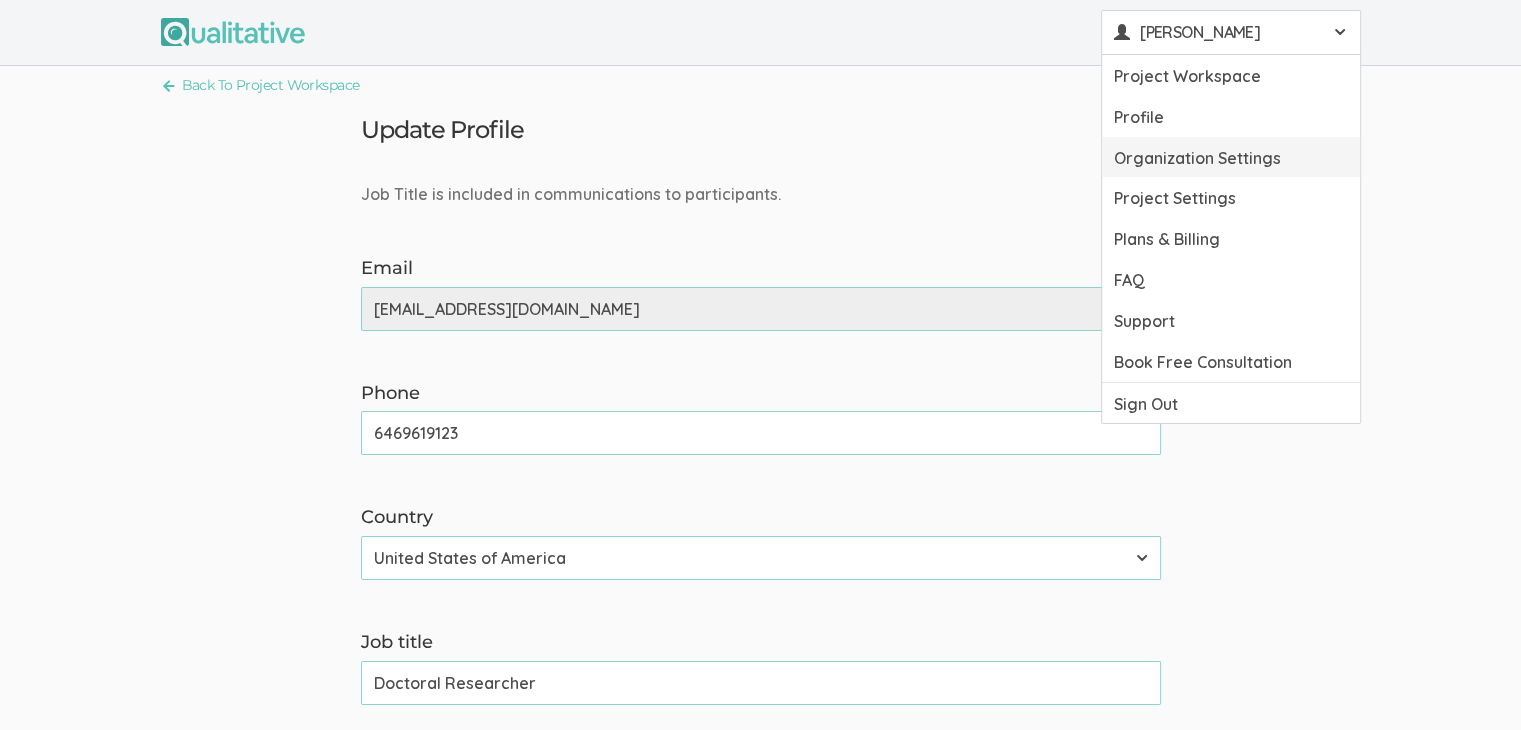 click on "Organization Settings" at bounding box center [1231, 157] 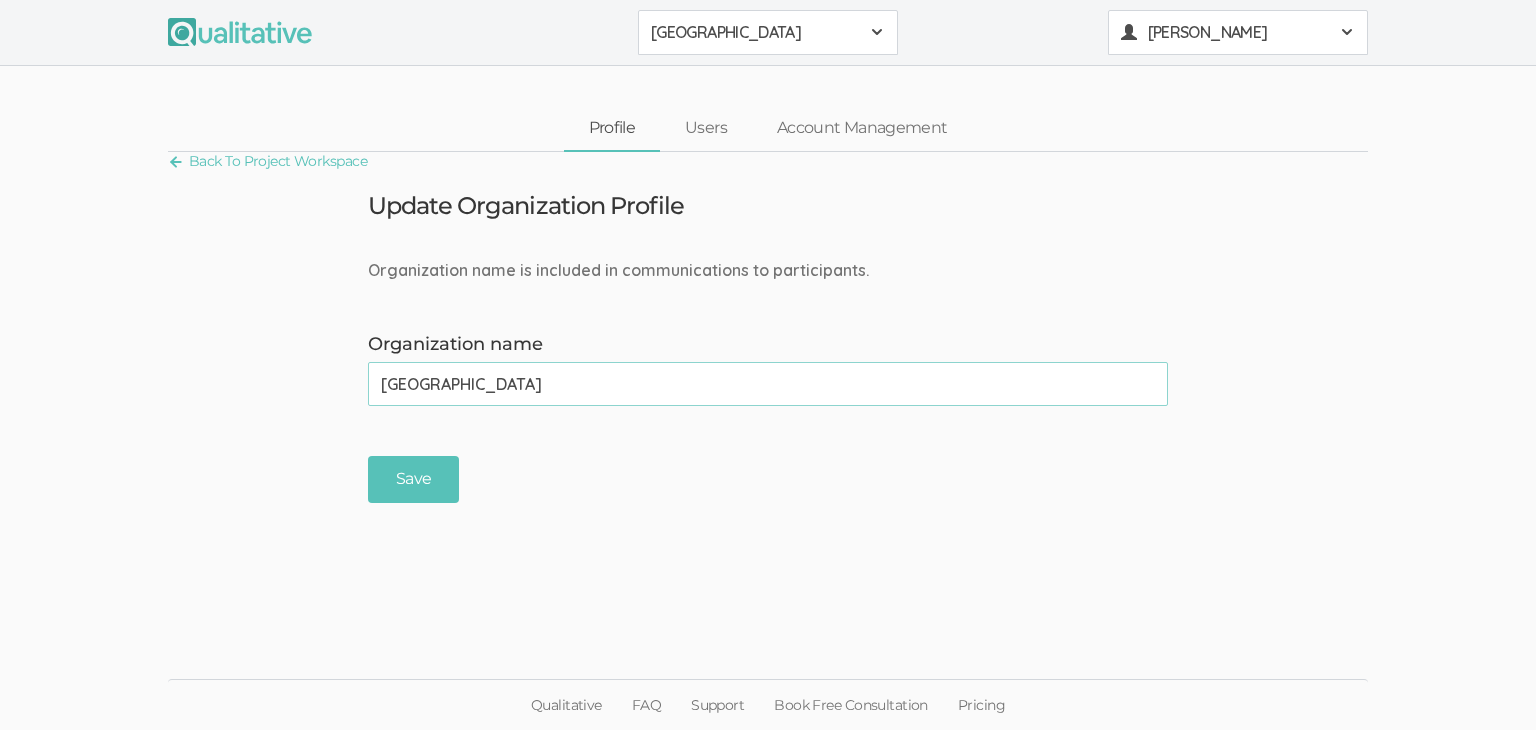 click on "Rasha Swify" at bounding box center (1238, 32) 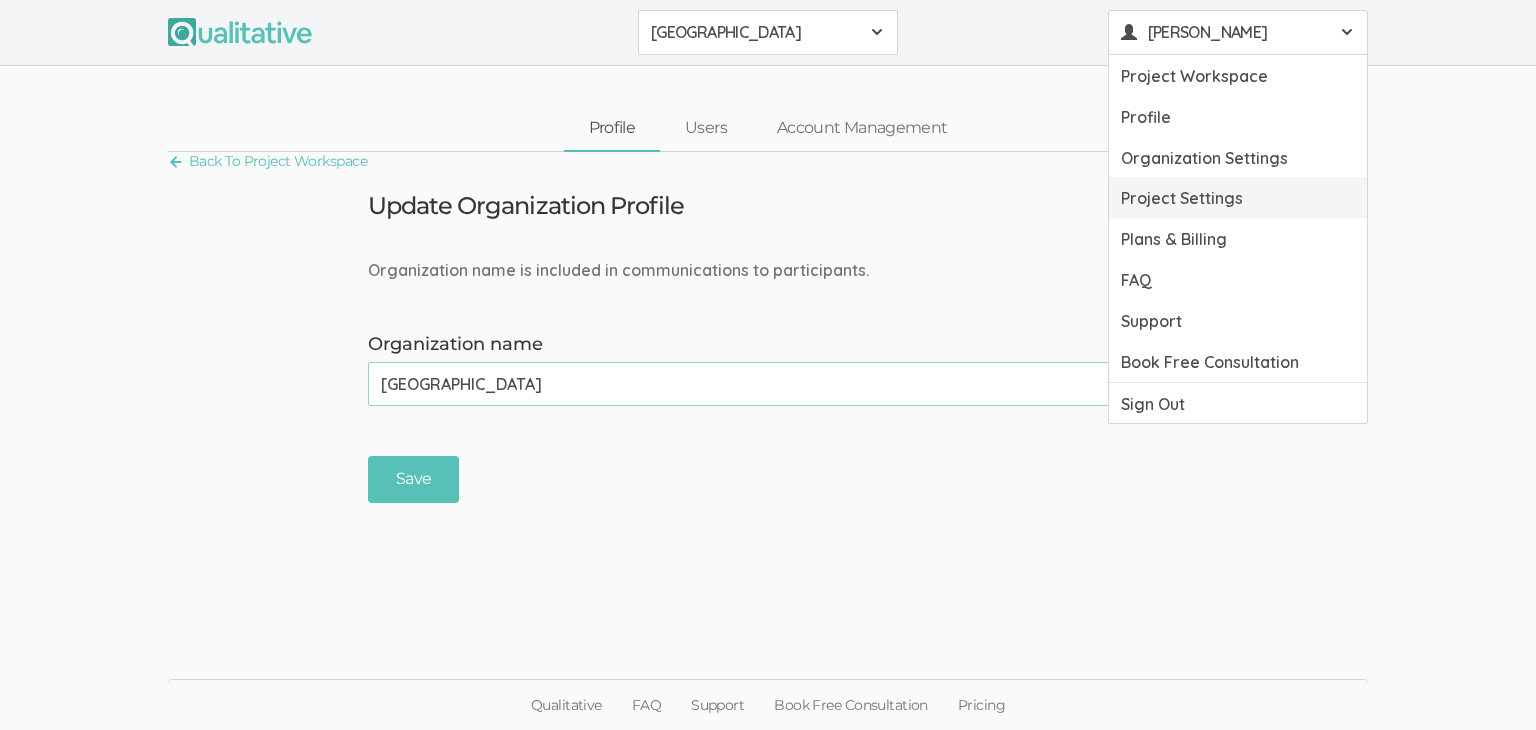 click on "Project Settings" at bounding box center [1238, 197] 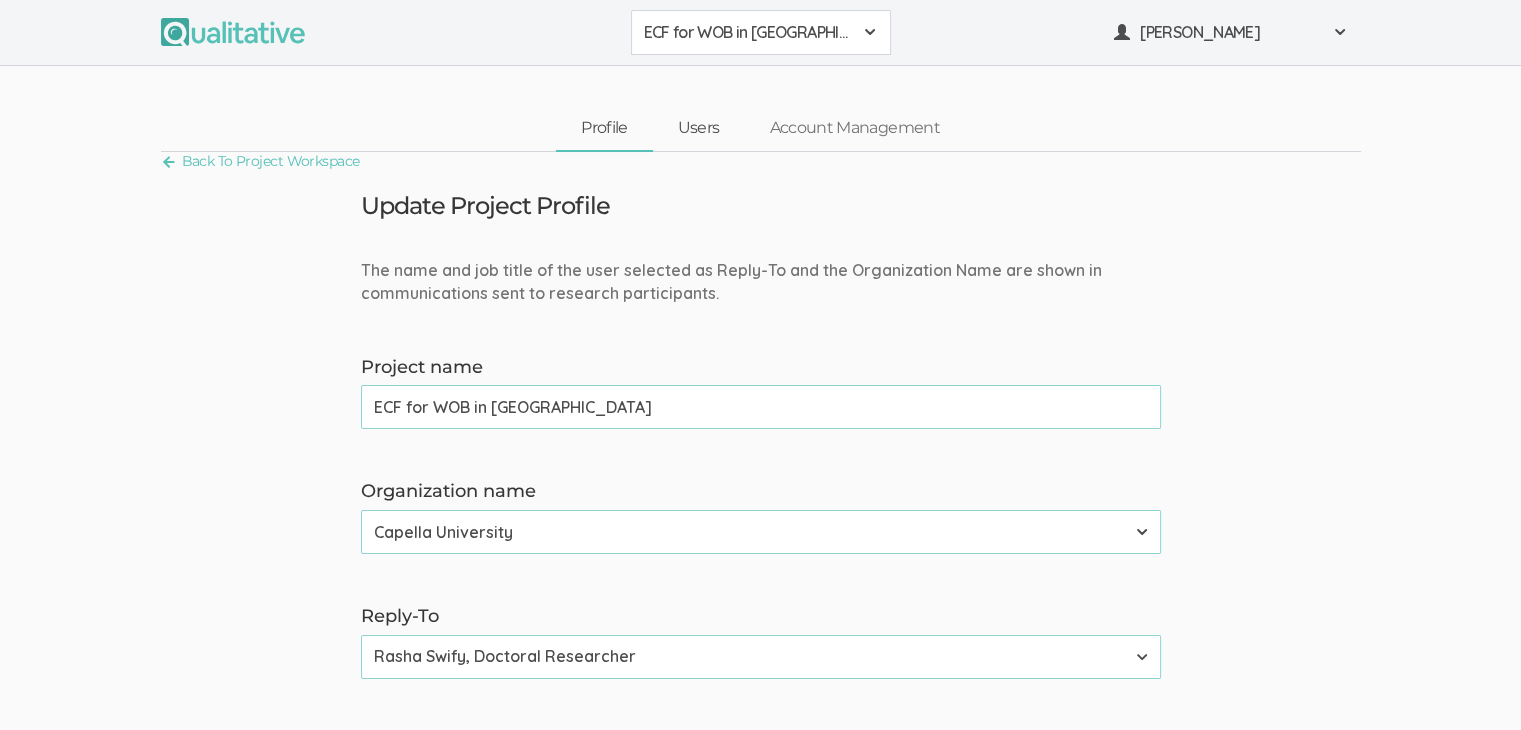 click on "Users" at bounding box center (699, 128) 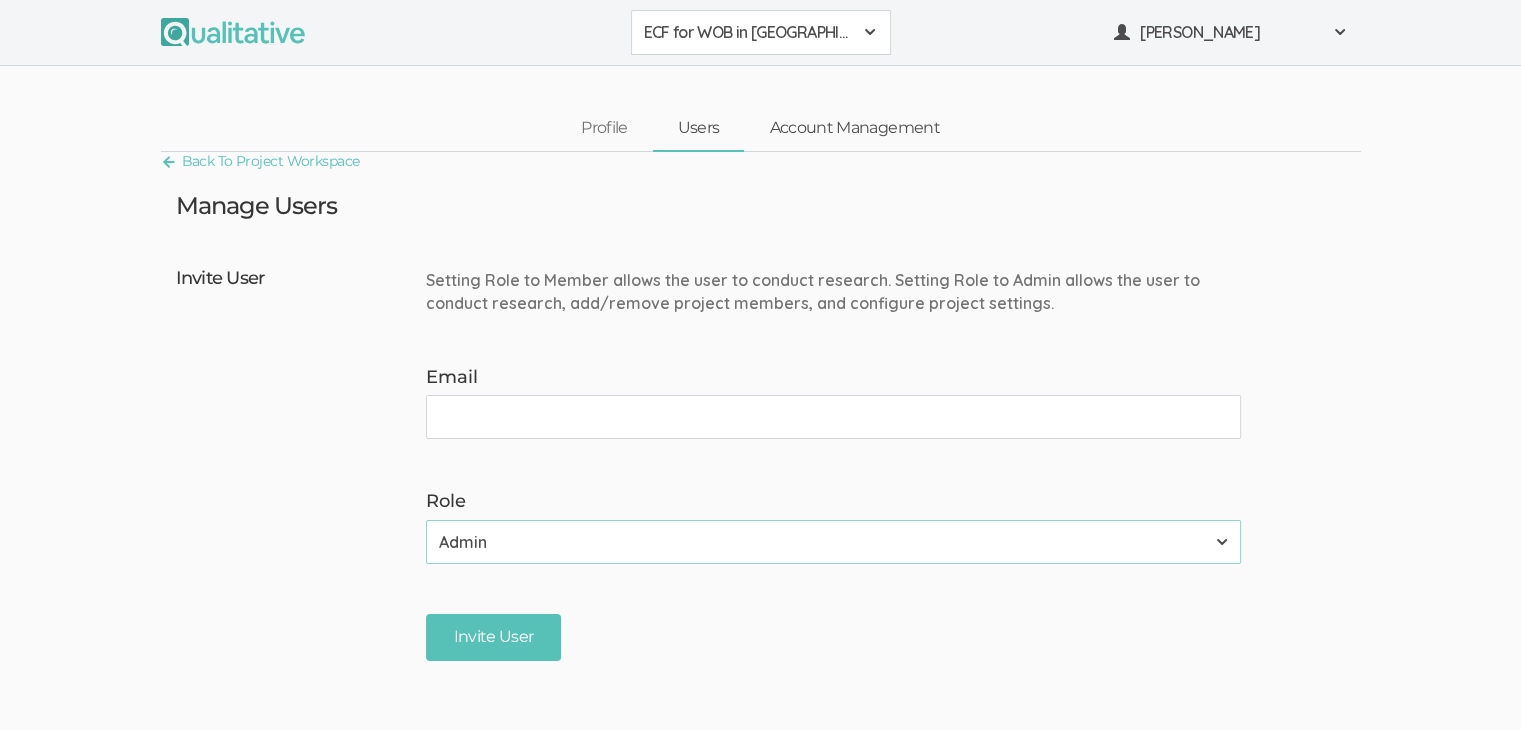 click on "Account Management" at bounding box center (854, 128) 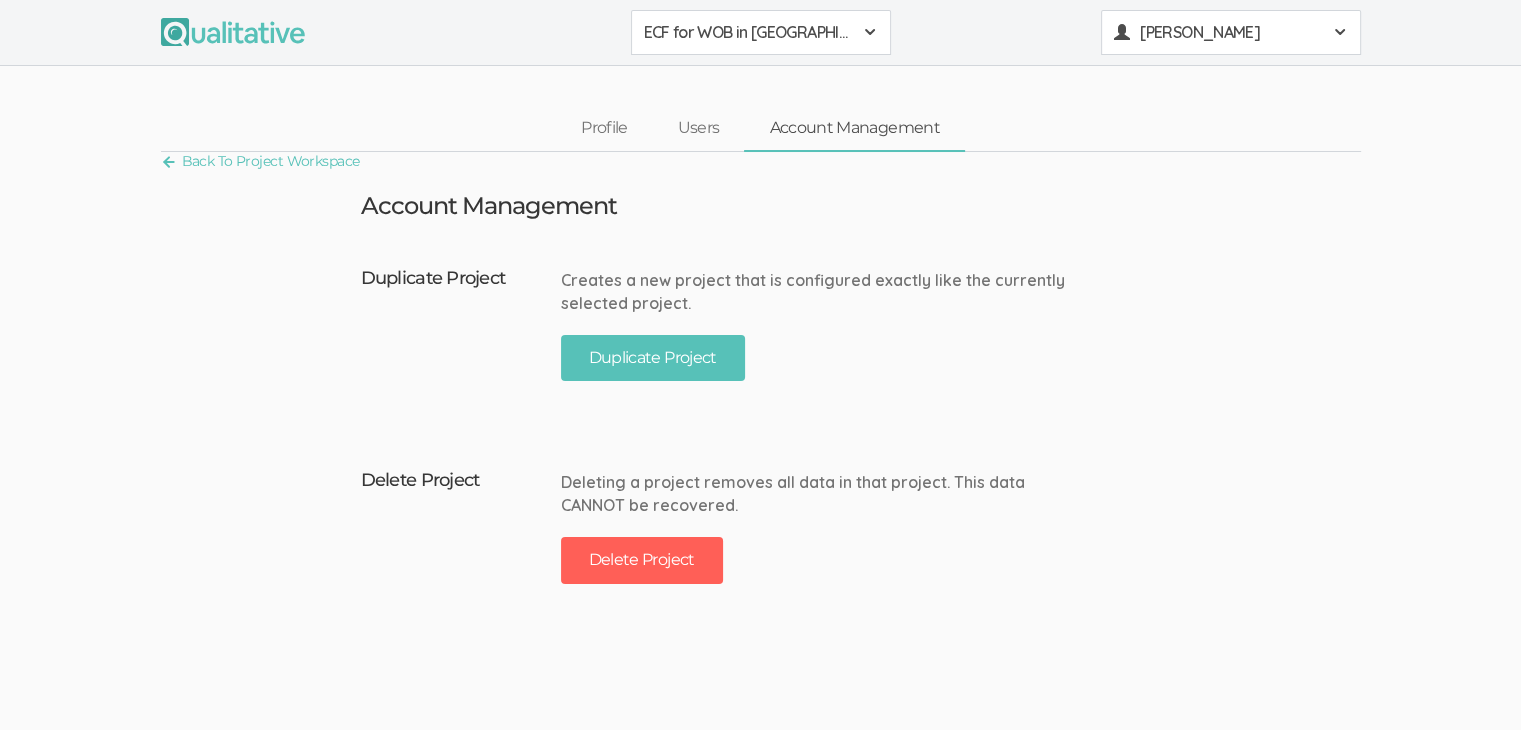 click on "Rasha Swify" at bounding box center (1231, 32) 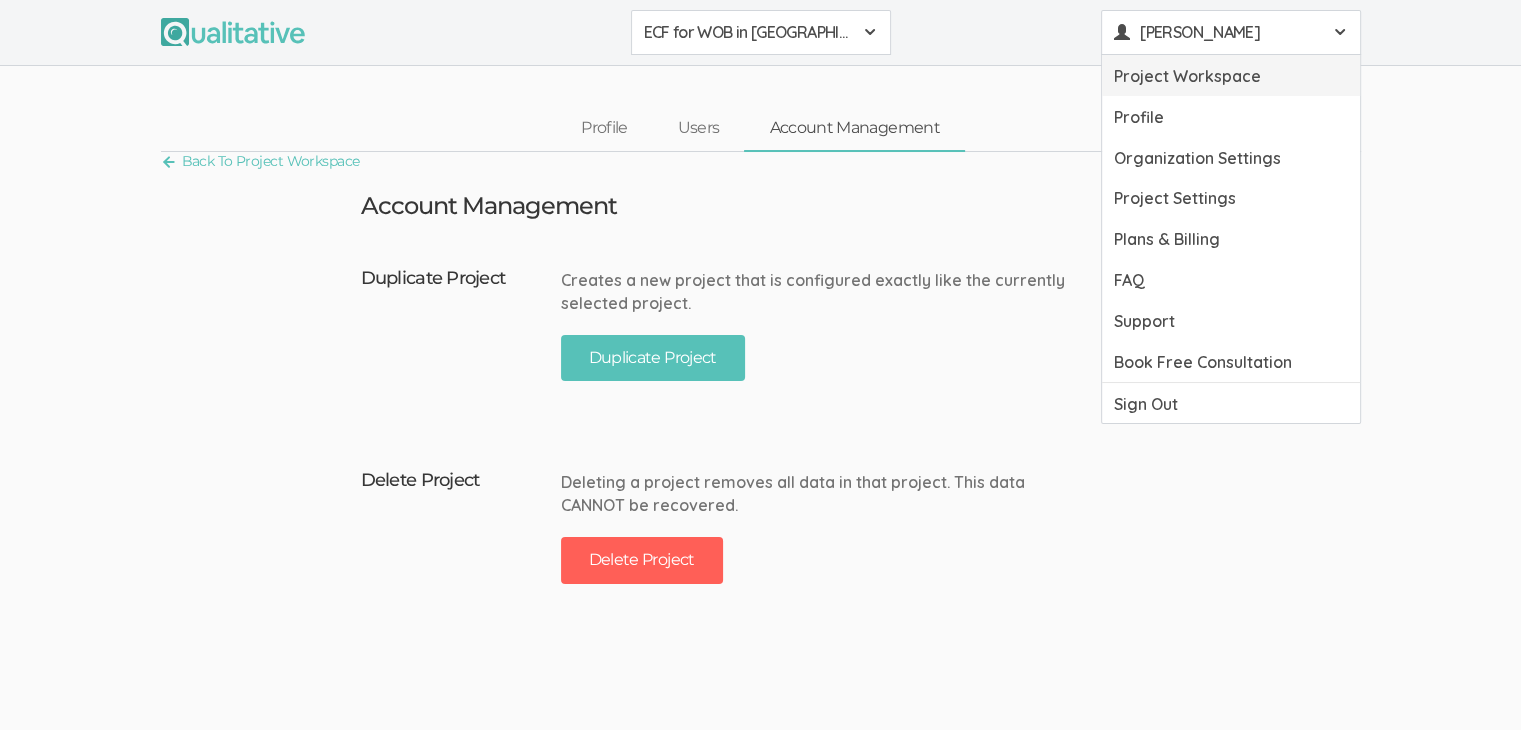 click on "Project Workspace" at bounding box center (1231, 75) 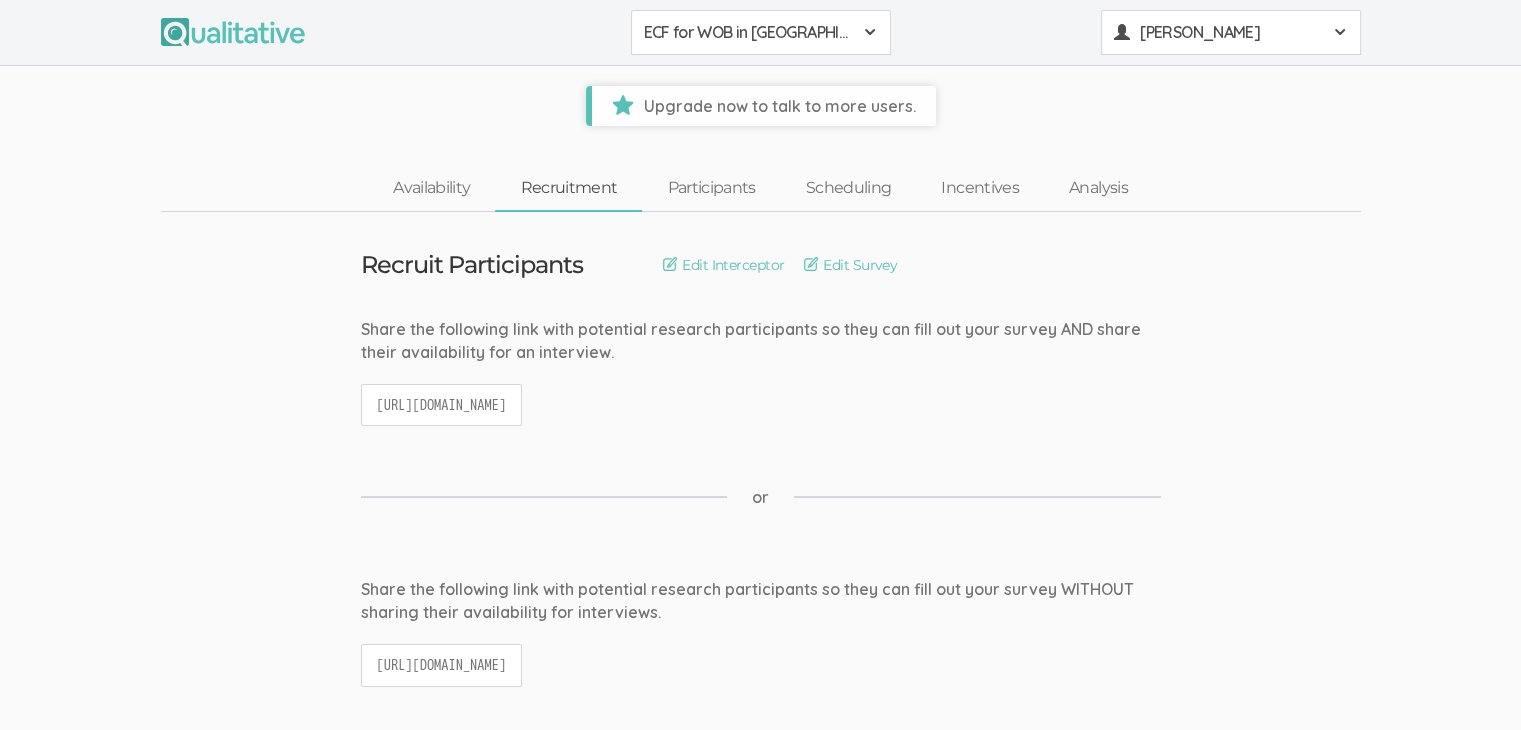 click on "Rasha Swify" at bounding box center [1231, 32] 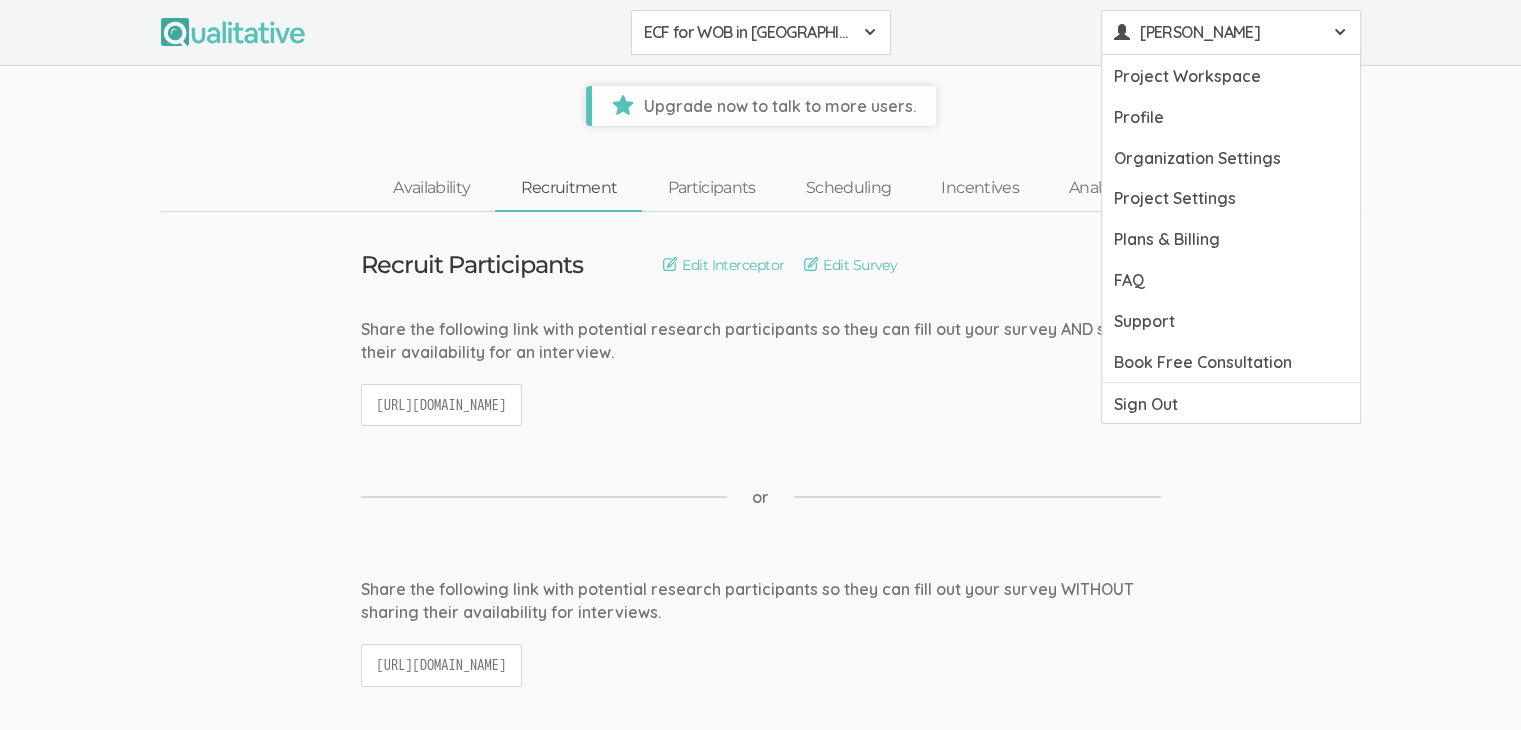 click on "Recruit Participants
Edit Interceptor
Edit Survey
Edit Terminate Conditions
Share the following link with potential research participants so they can fill out your survey AND share their availability for an interview.
https://qualitative.io/screener/680965a0d181fec6194e3b38
or
Share the following link with potential research participants so they can fill out your survey WITHOUT sharing their availability for interviews.
or" at bounding box center (760, 1396) 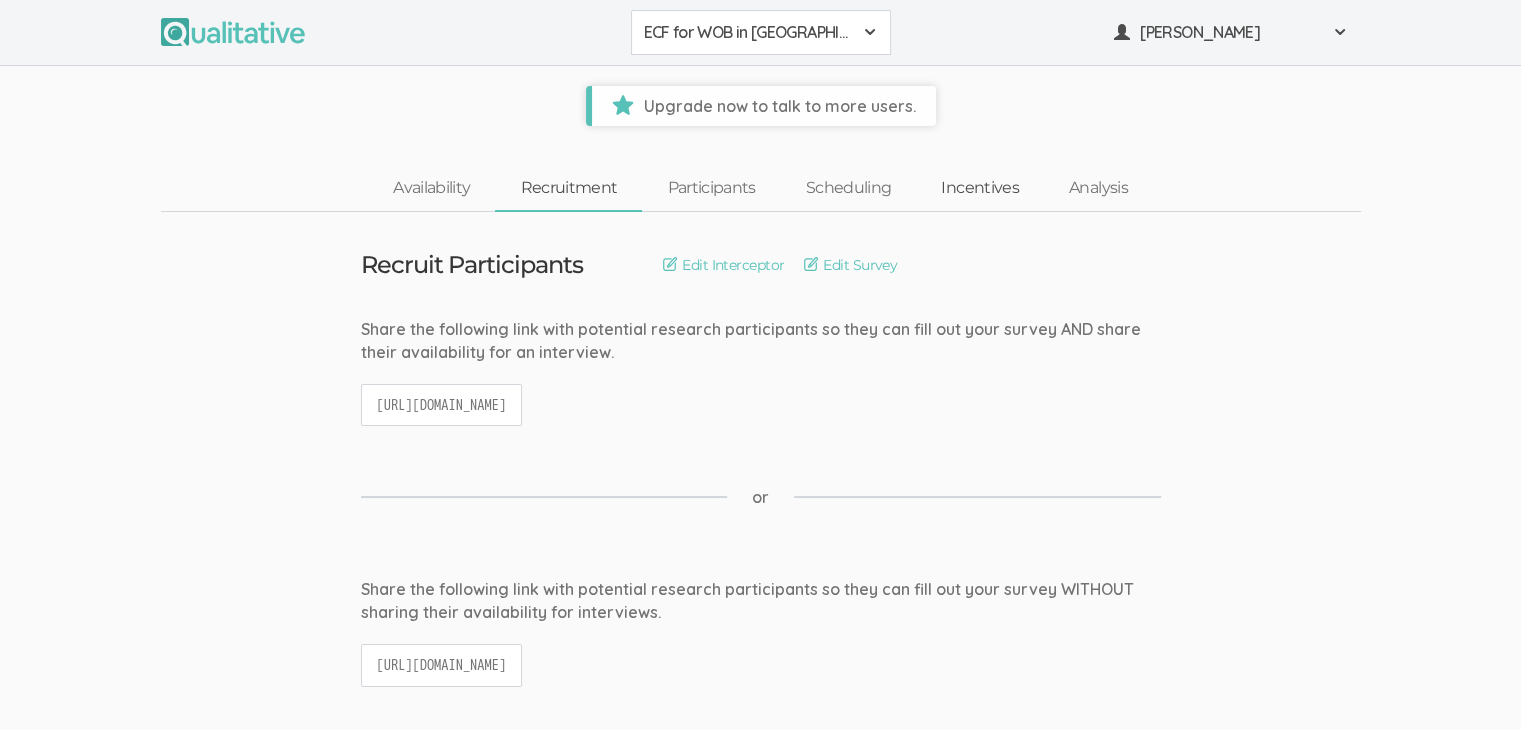 click on "Incentives" at bounding box center (980, 188) 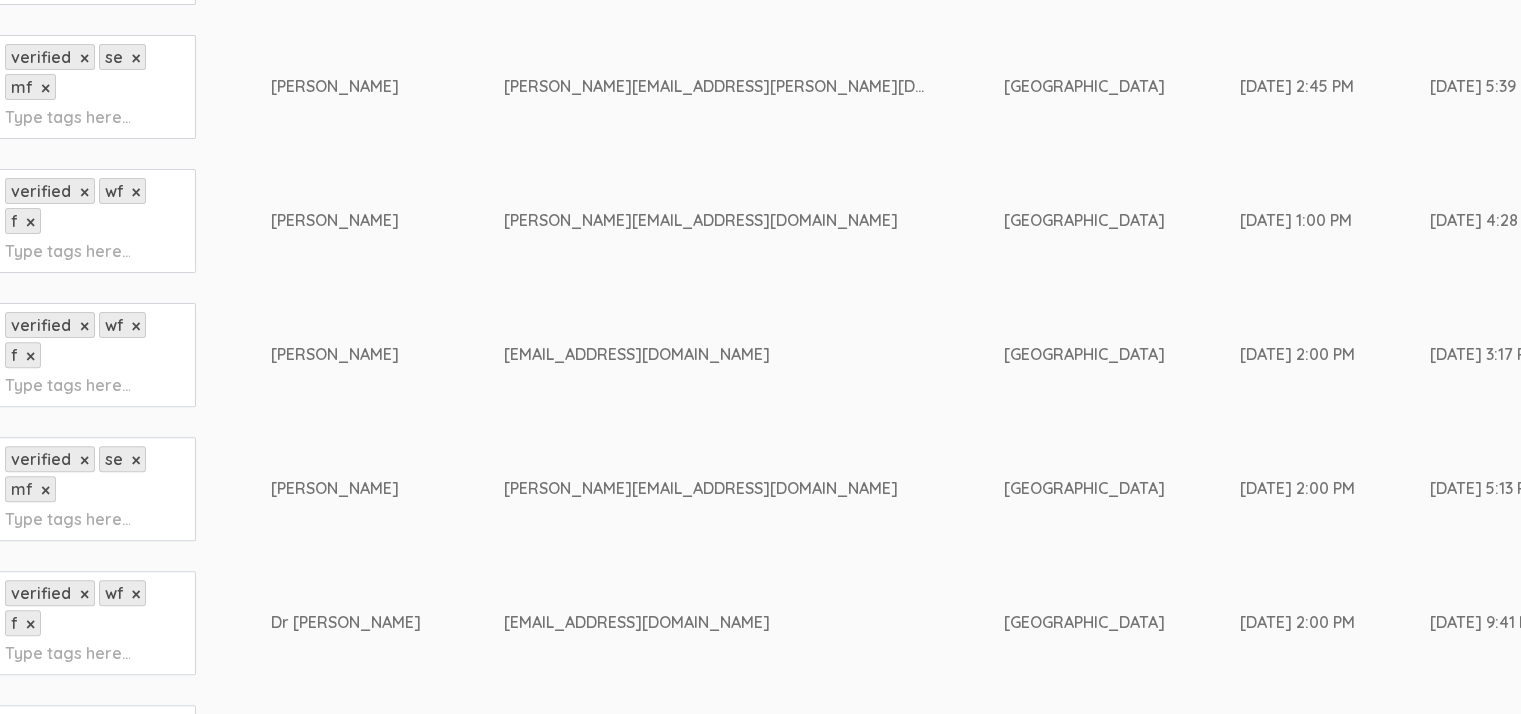 scroll, scrollTop: 611, scrollLeft: 21, axis: both 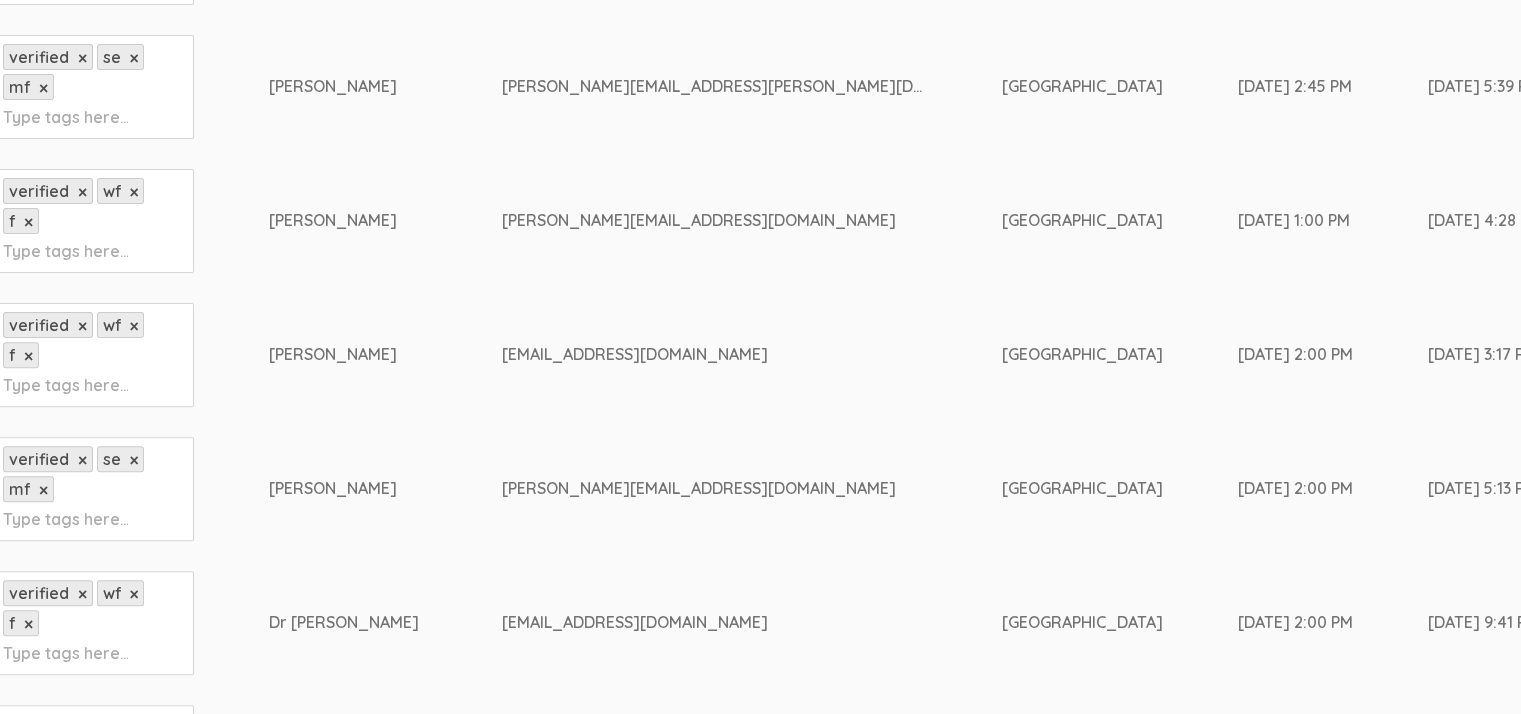 click on "United States of America" at bounding box center [1120, 221] 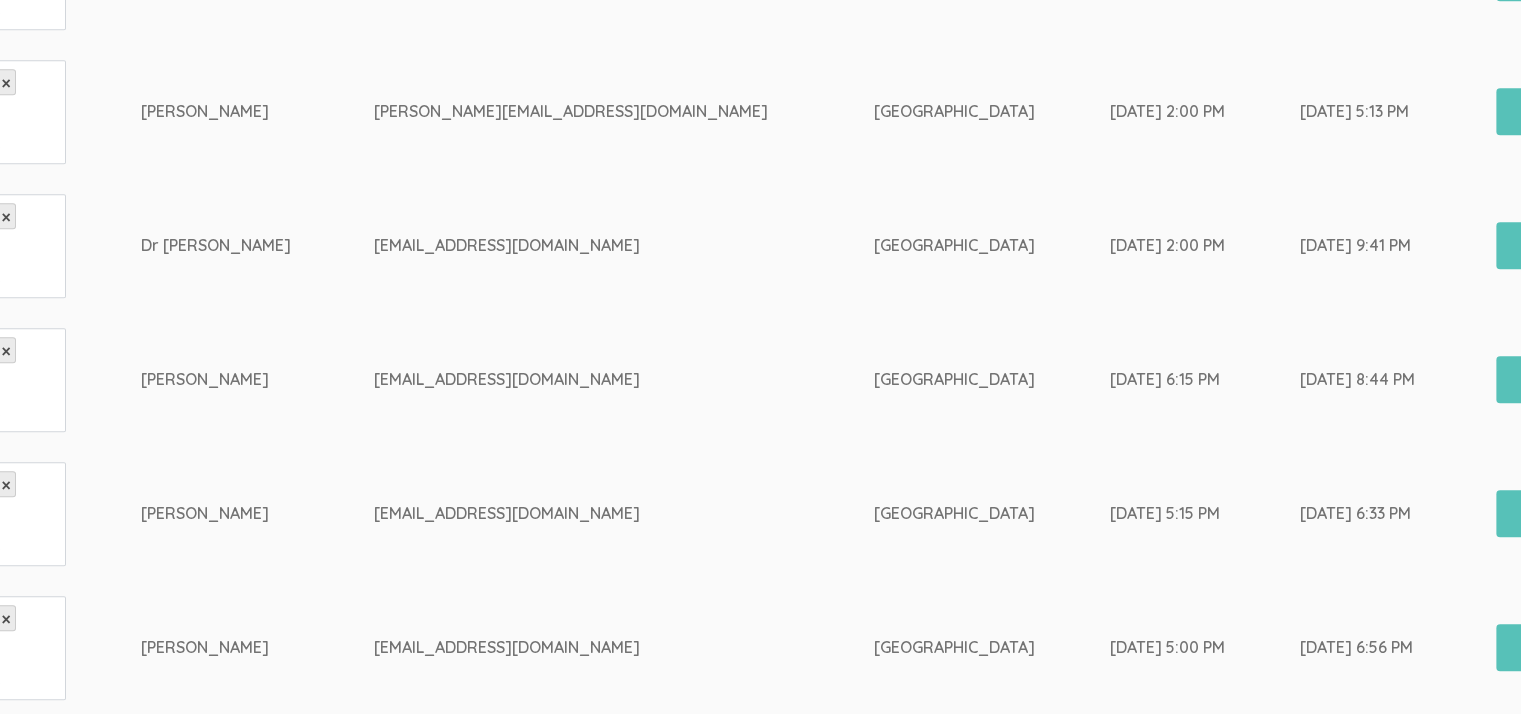 scroll, scrollTop: 990, scrollLeft: 149, axis: both 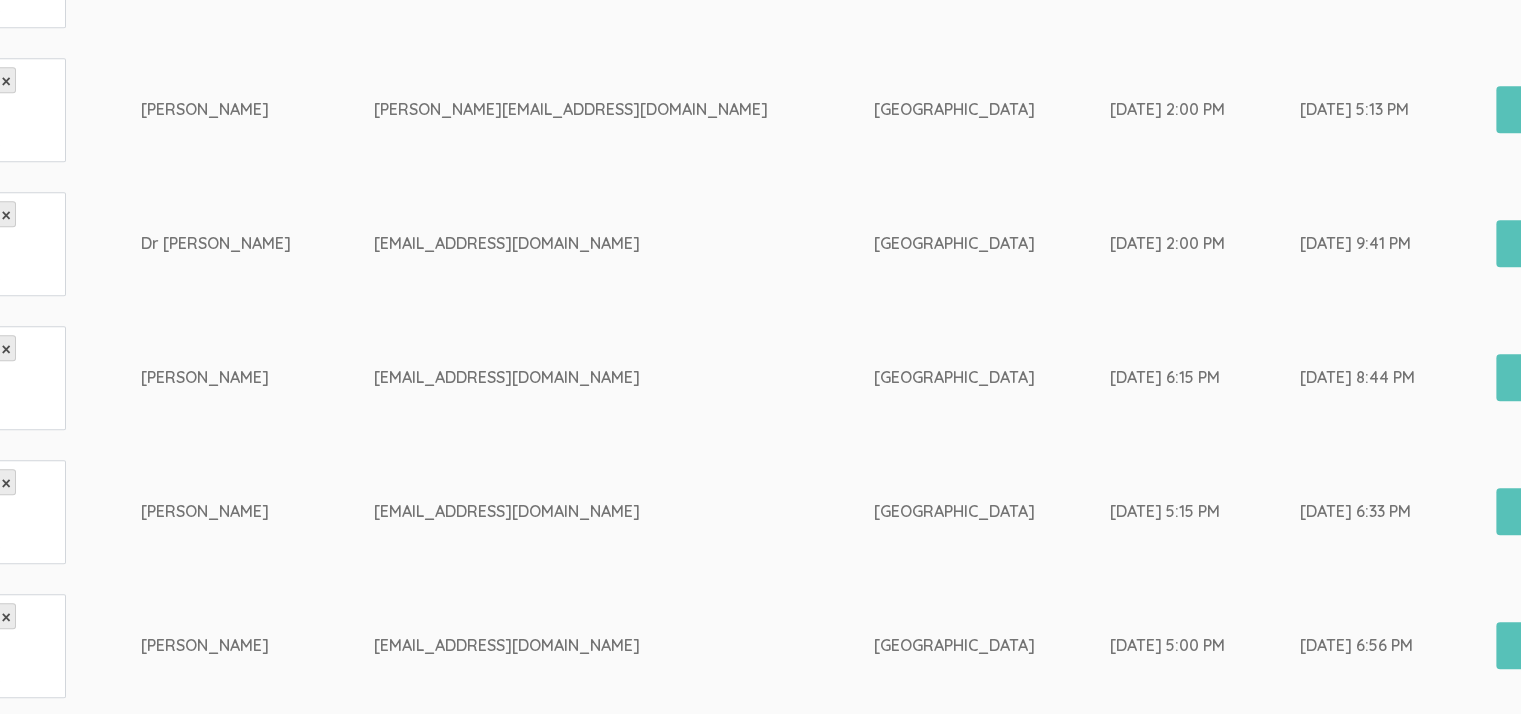 click on "United States of America" at bounding box center [992, 378] 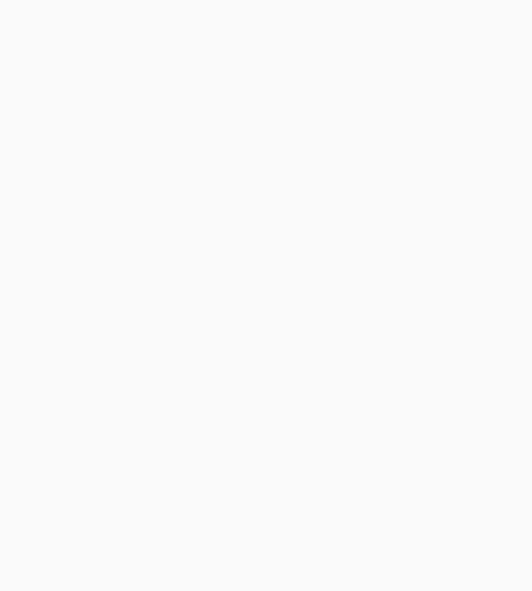 scroll, scrollTop: 0, scrollLeft: 0, axis: both 